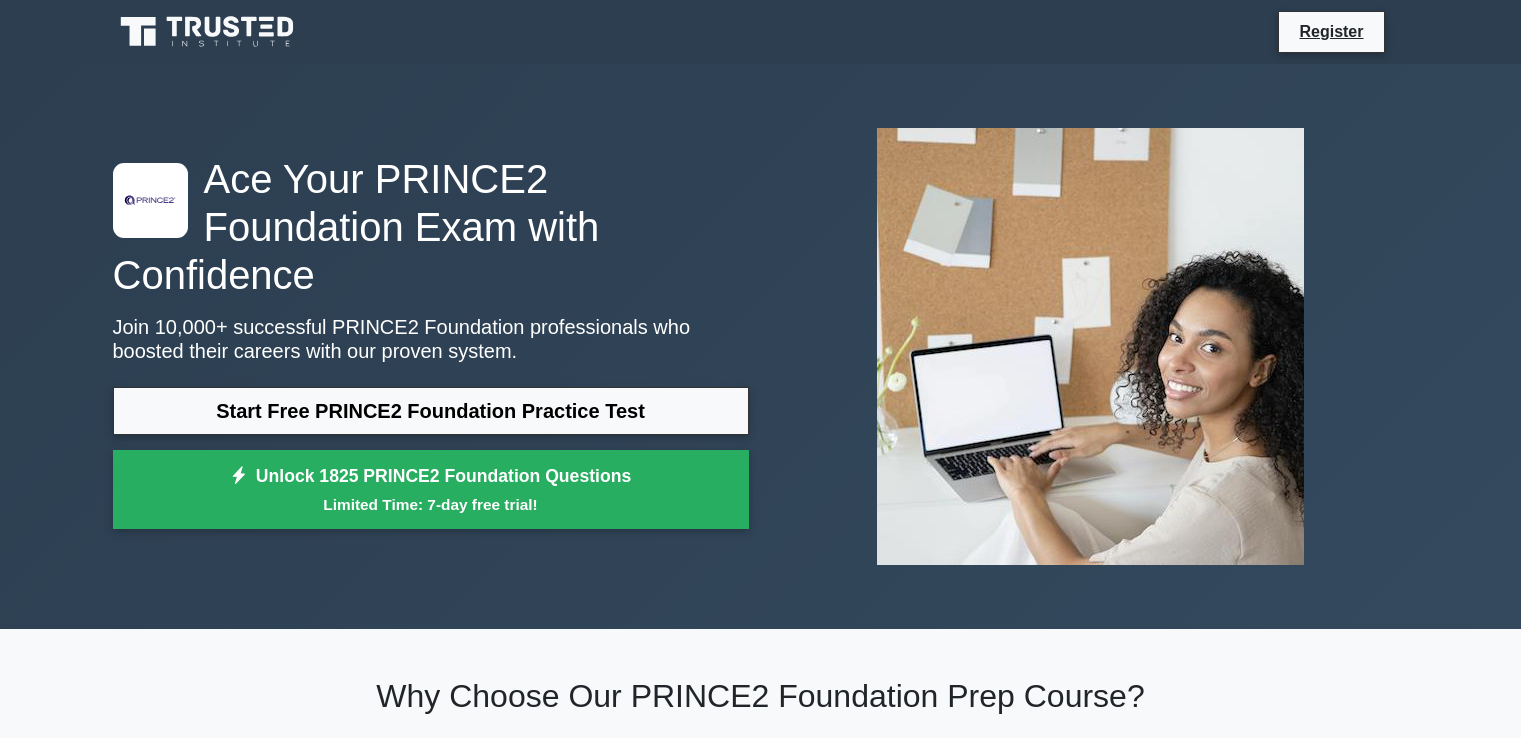 scroll, scrollTop: 0, scrollLeft: 0, axis: both 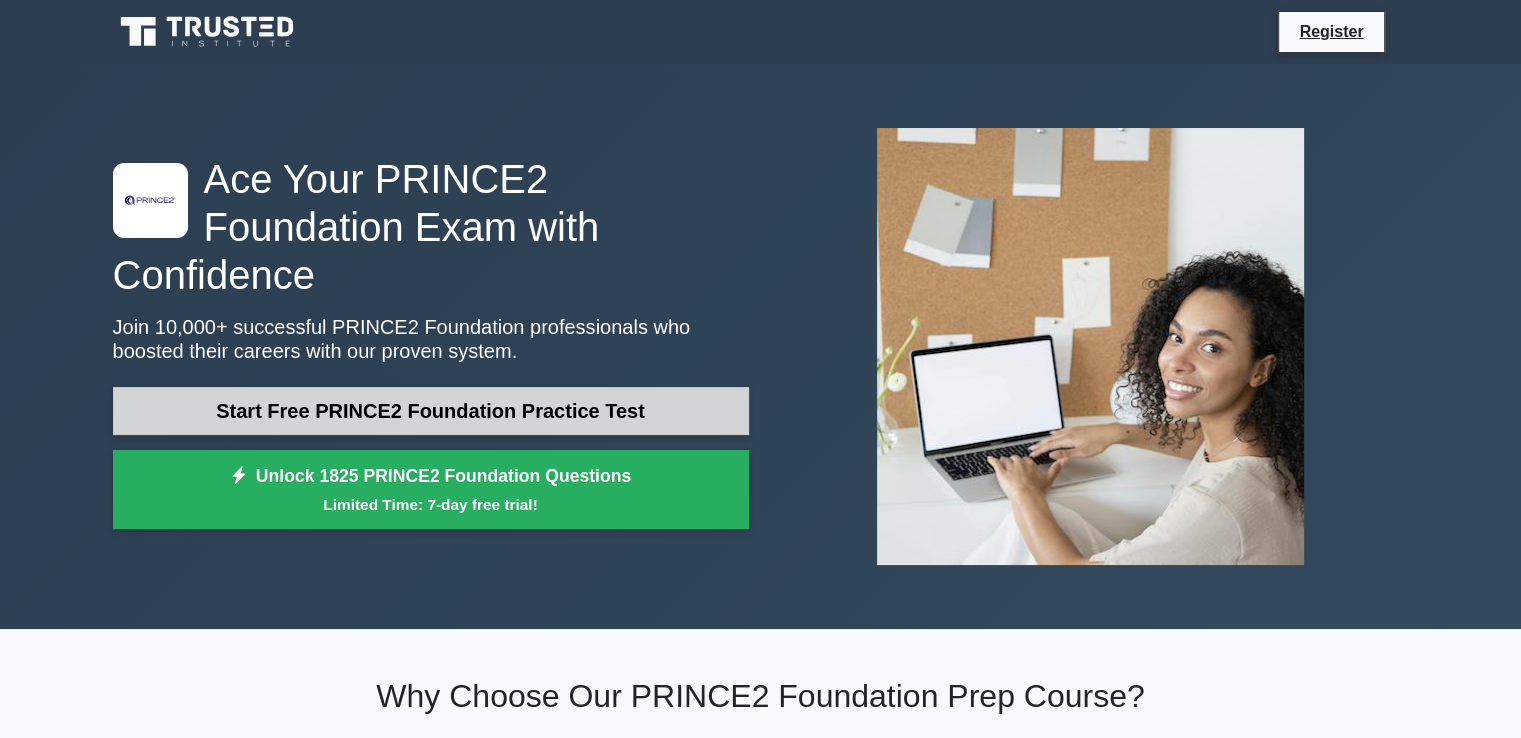 click on "Start Free PRINCE2 Foundation Practice Test" at bounding box center [431, 411] 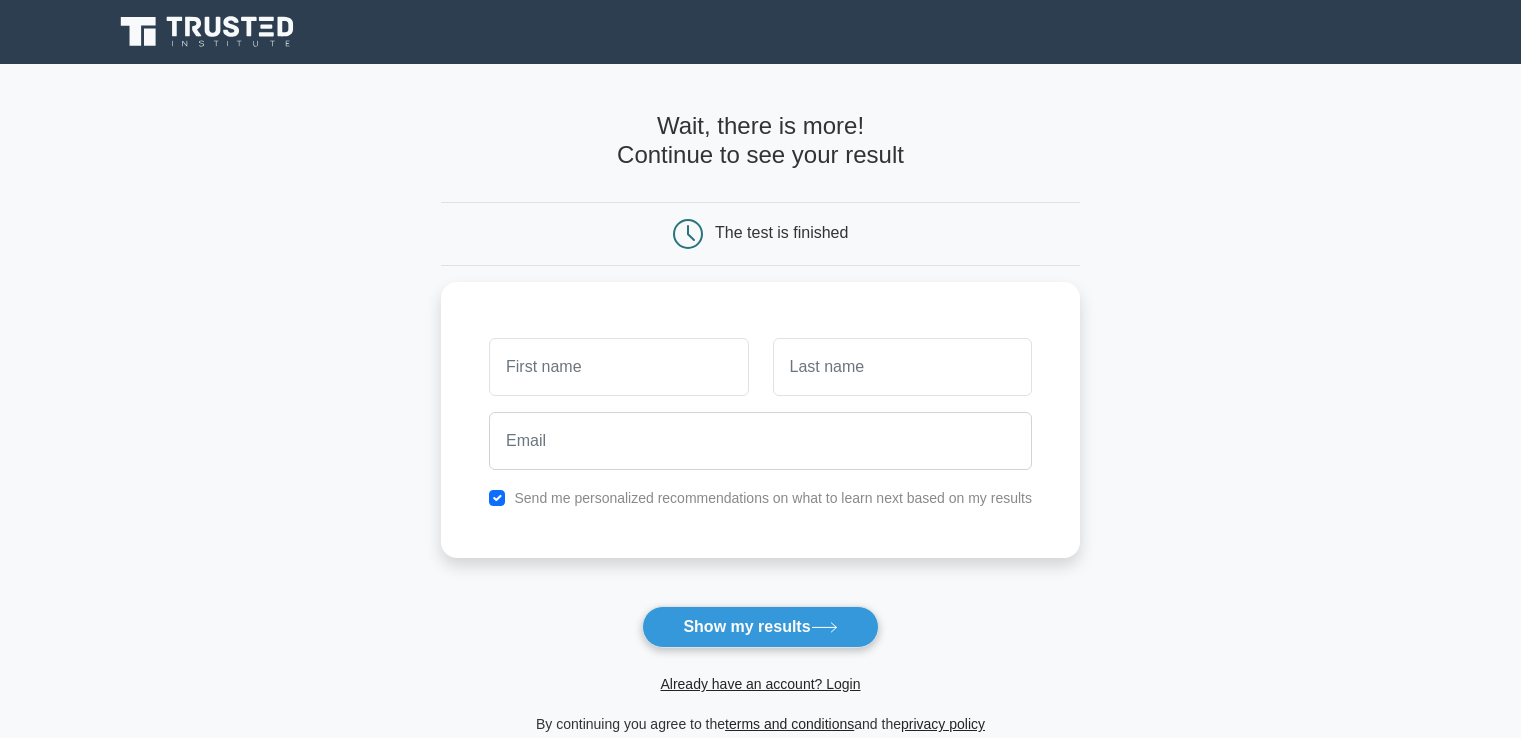 scroll, scrollTop: 0, scrollLeft: 0, axis: both 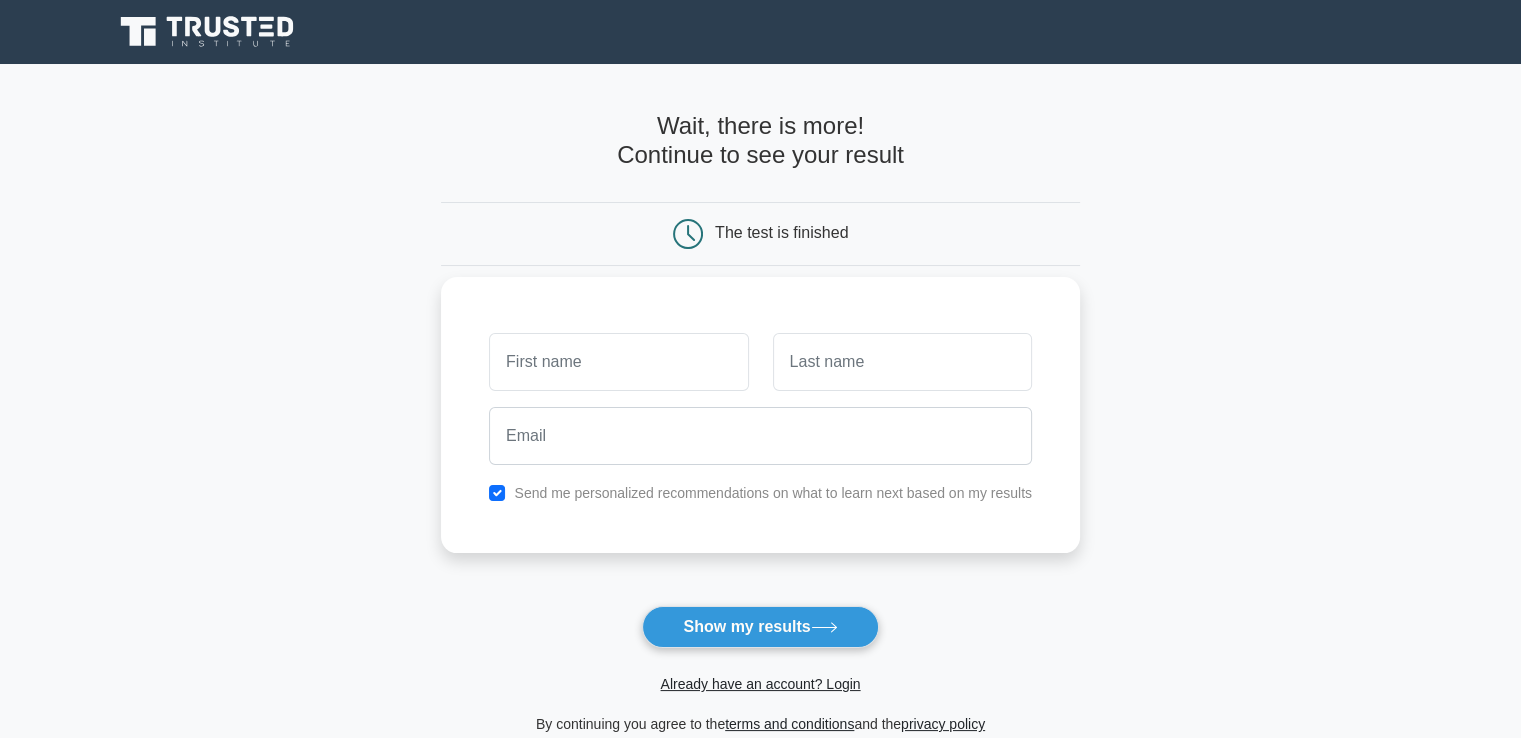 click at bounding box center [618, 362] 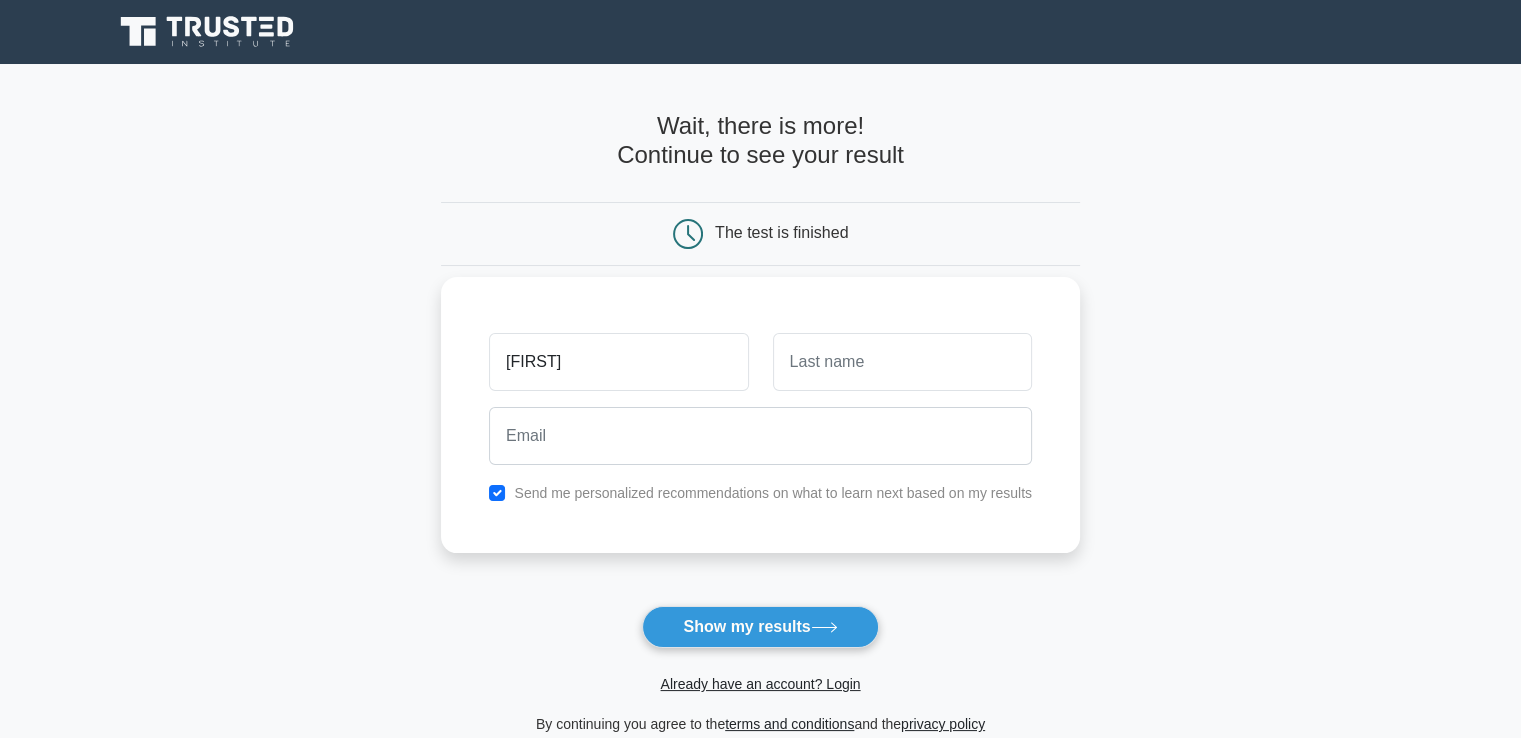 type on "catriona" 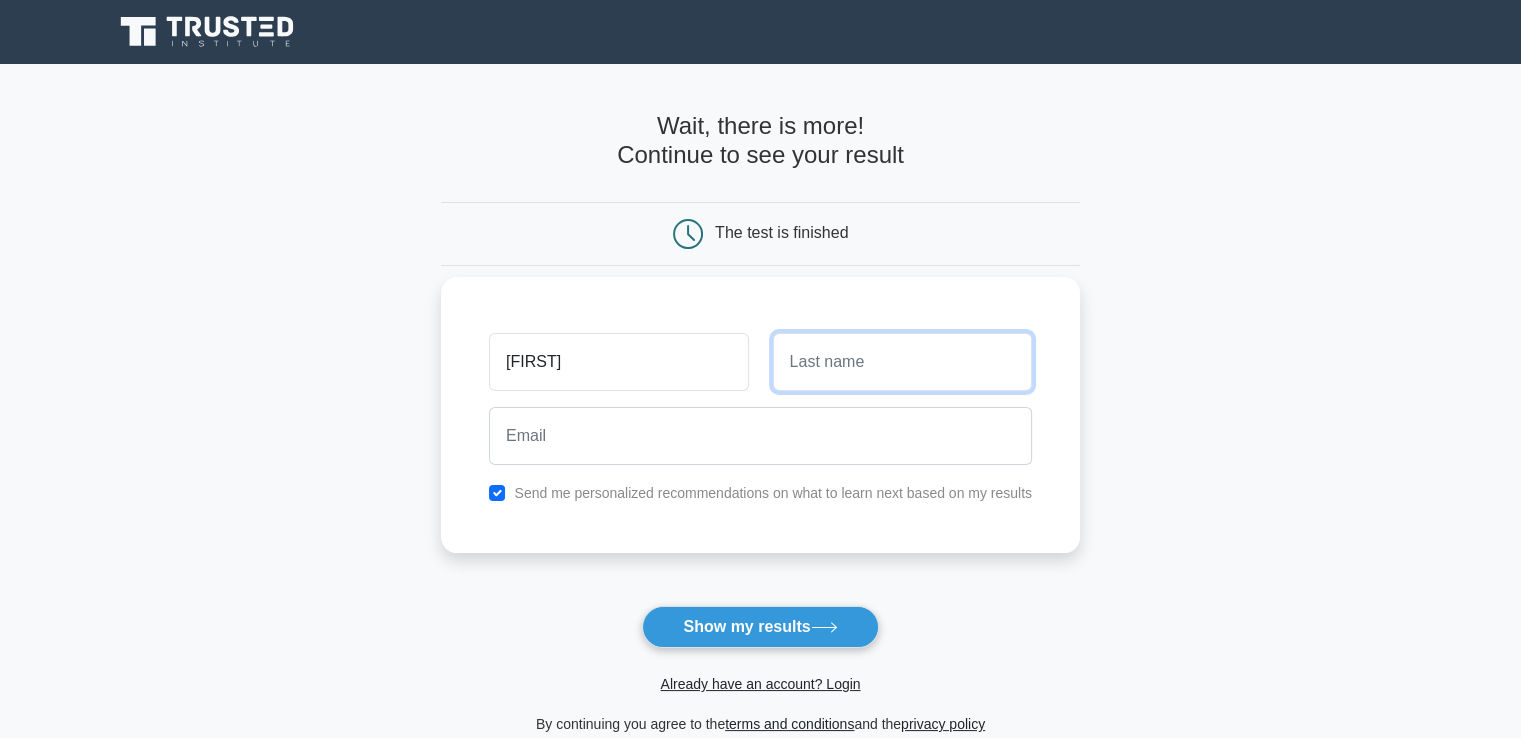 click at bounding box center [902, 362] 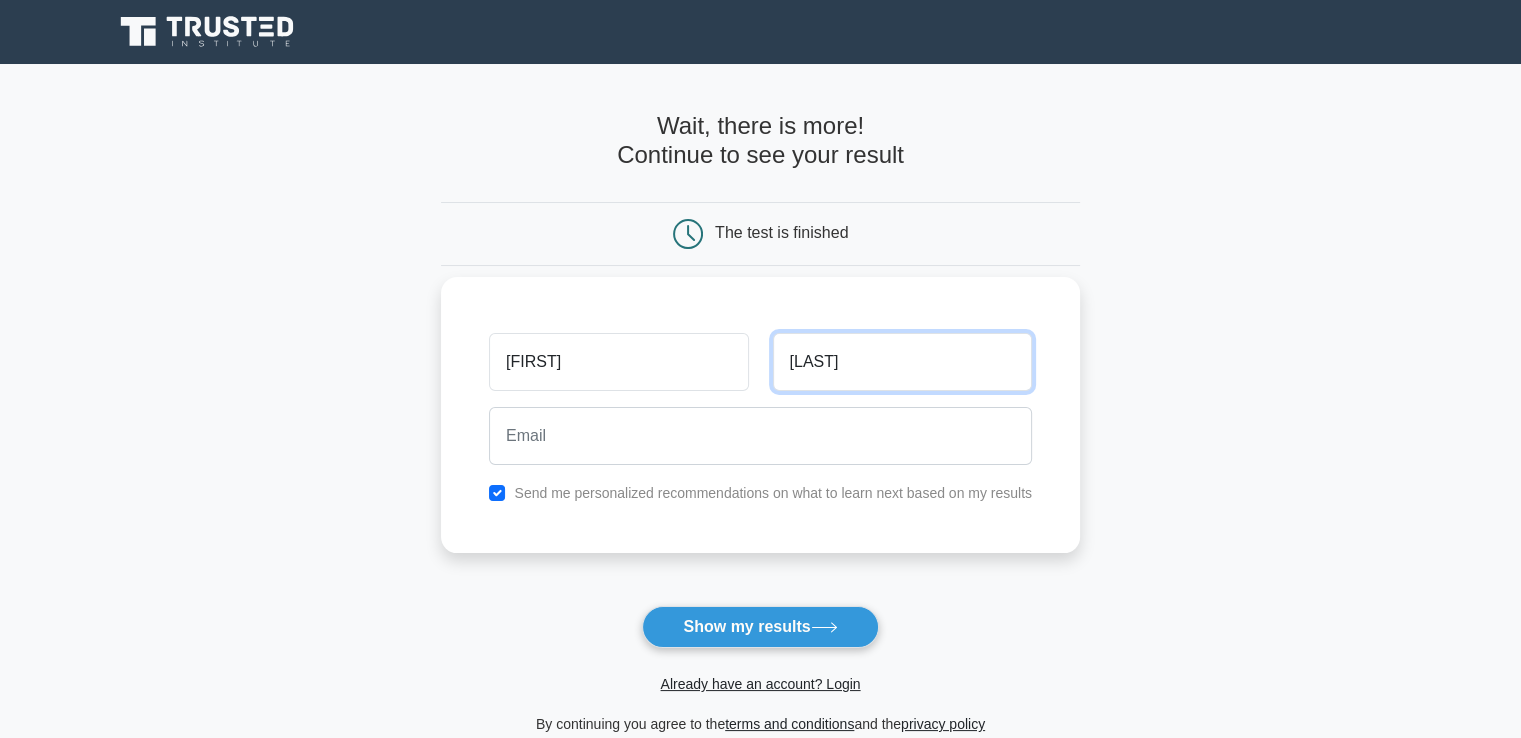 type on "robertson" 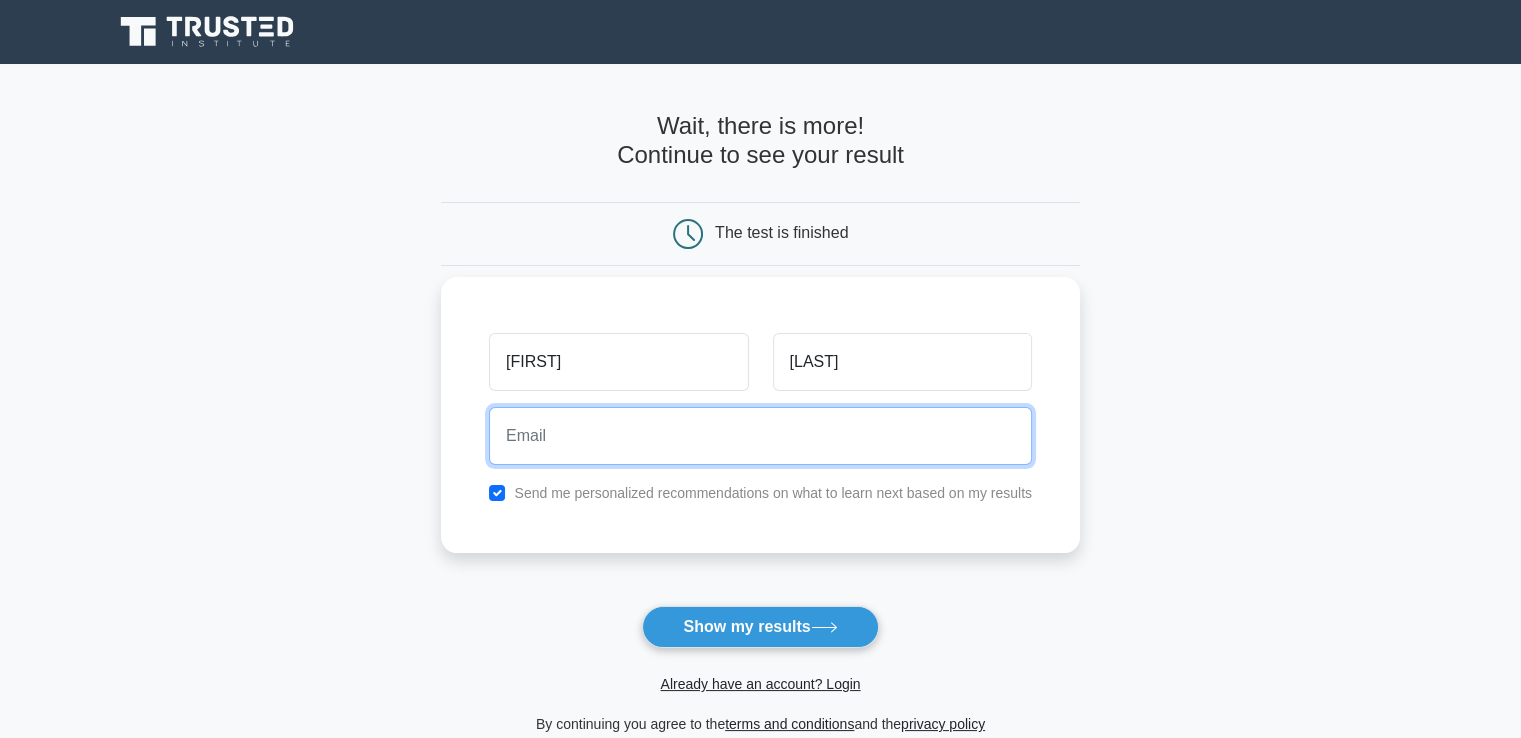 click at bounding box center [760, 436] 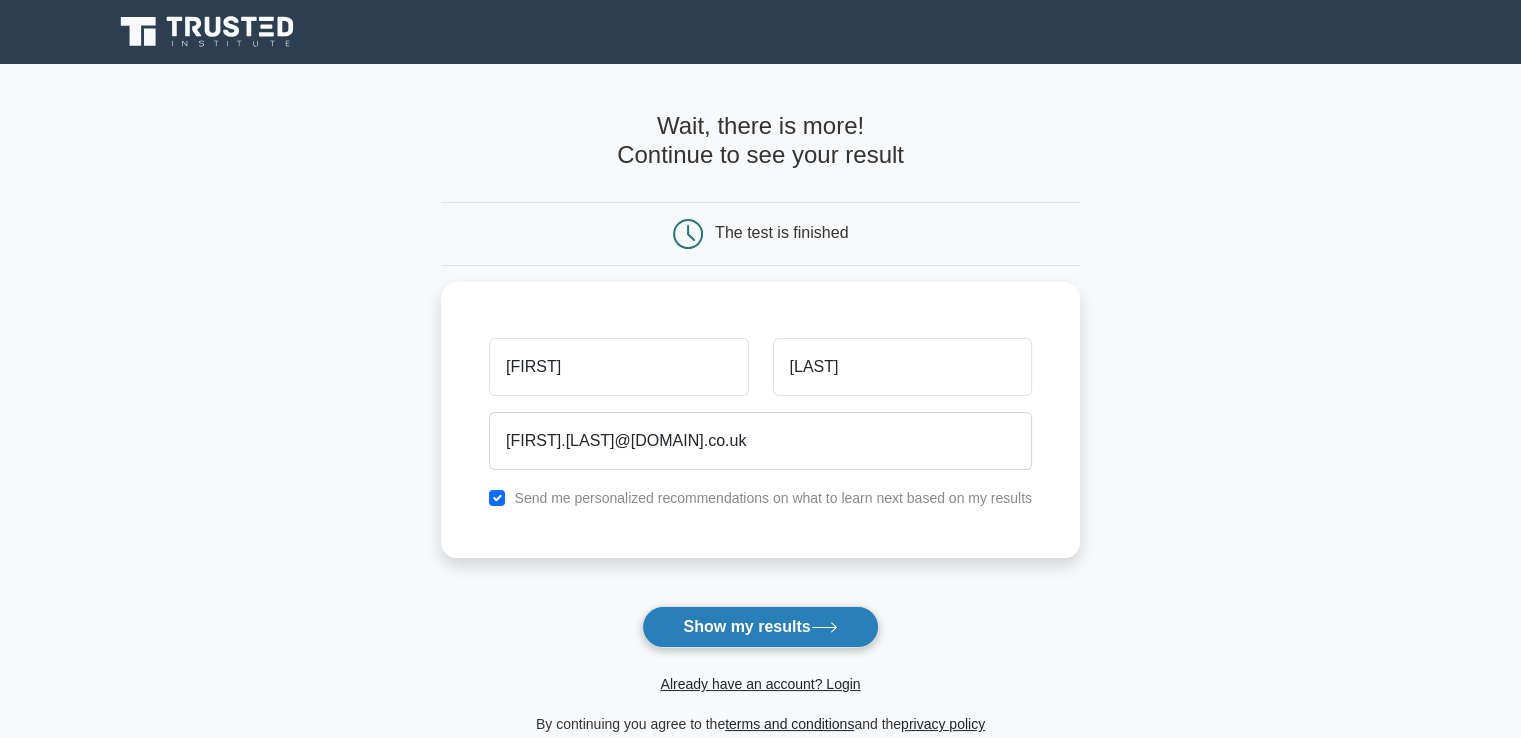 click on "Show my results" at bounding box center (760, 627) 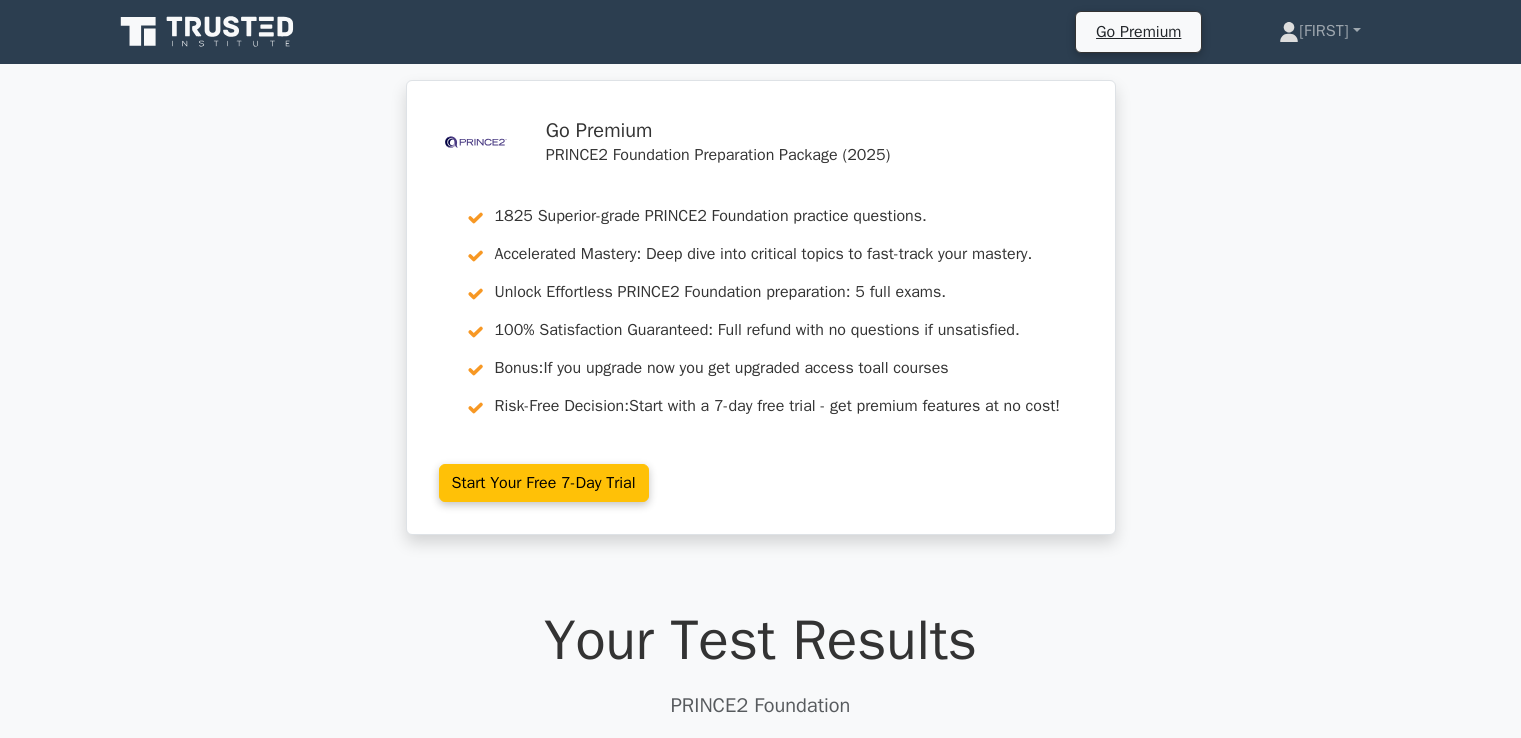 scroll, scrollTop: 0, scrollLeft: 0, axis: both 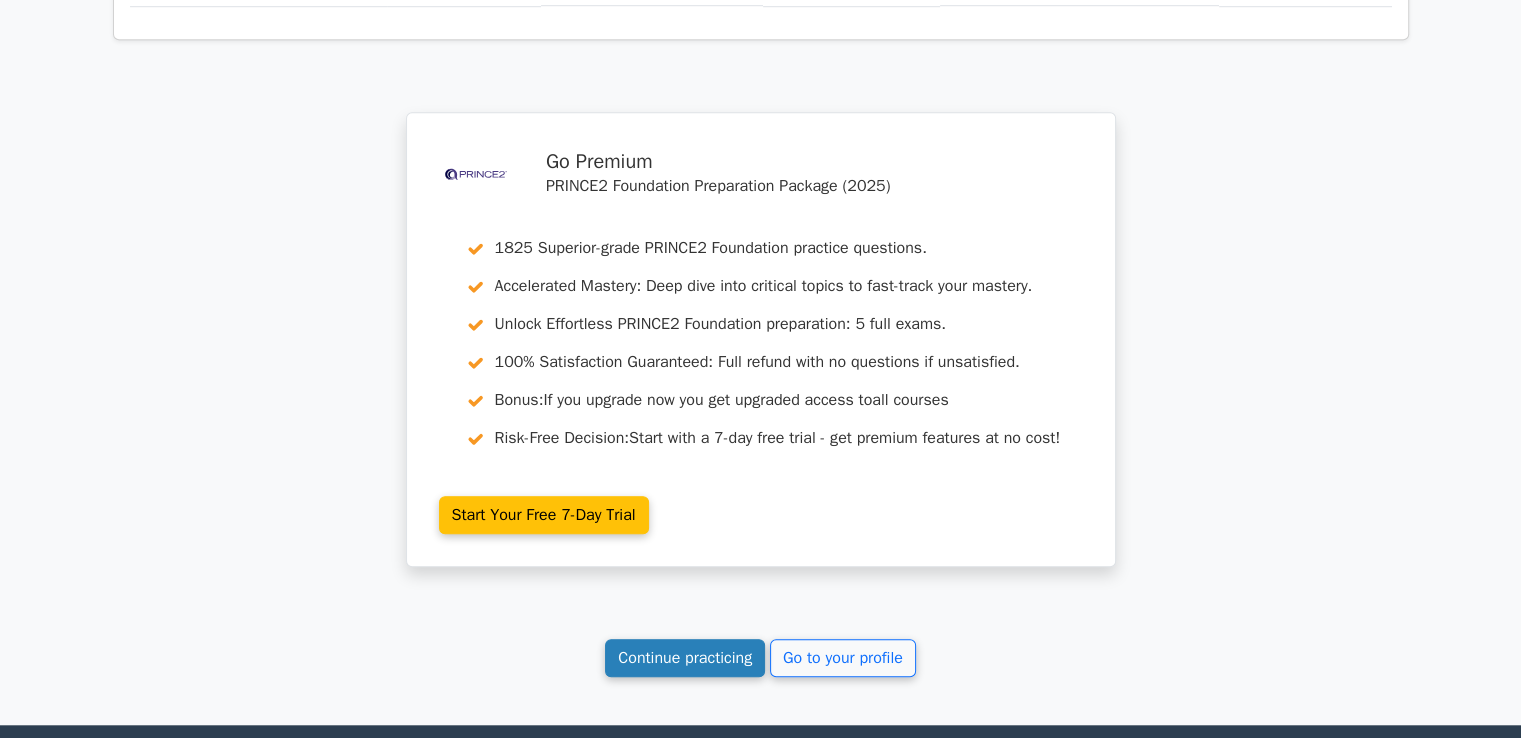 click on "Continue practicing" at bounding box center [685, 658] 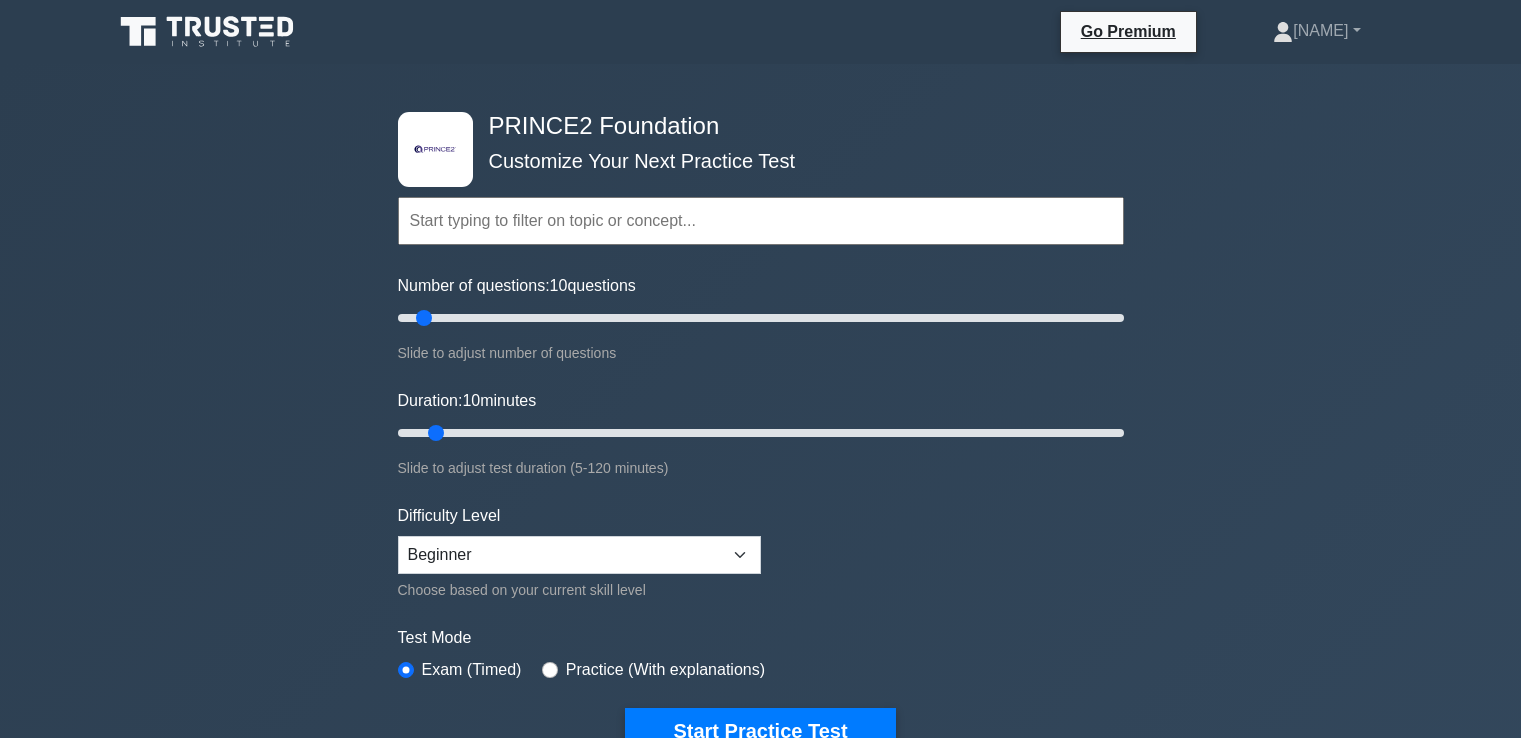 scroll, scrollTop: 0, scrollLeft: 0, axis: both 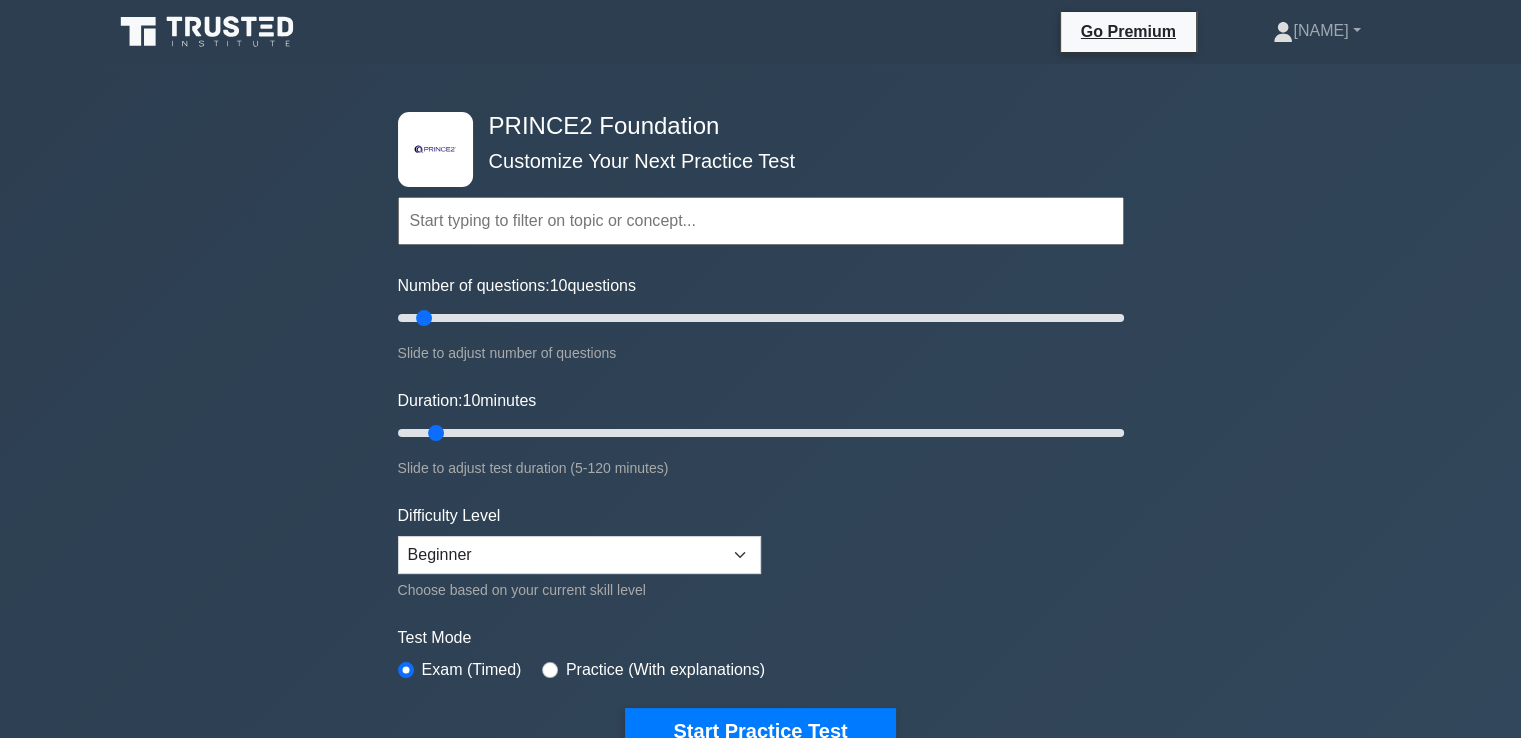click at bounding box center [761, 221] 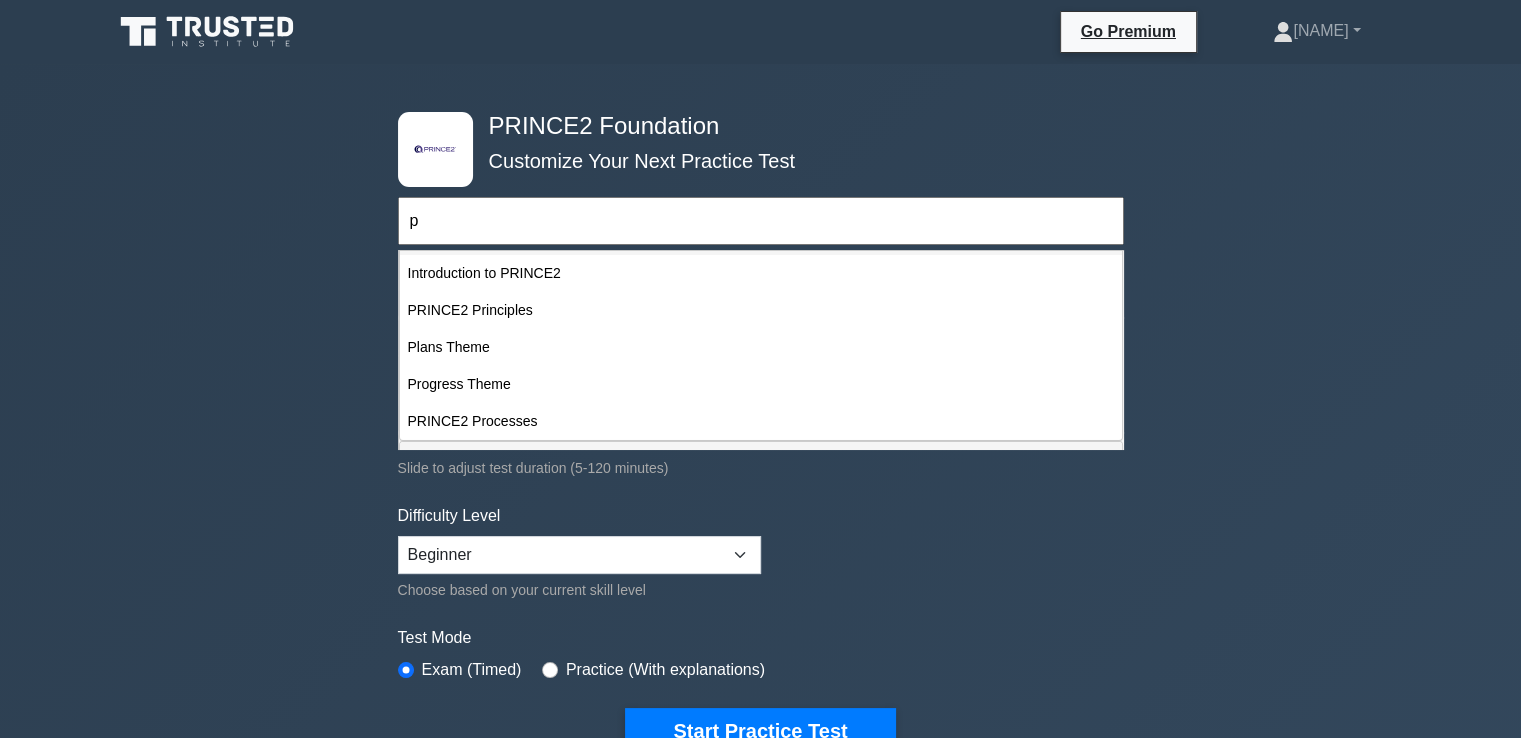scroll, scrollTop: 0, scrollLeft: 0, axis: both 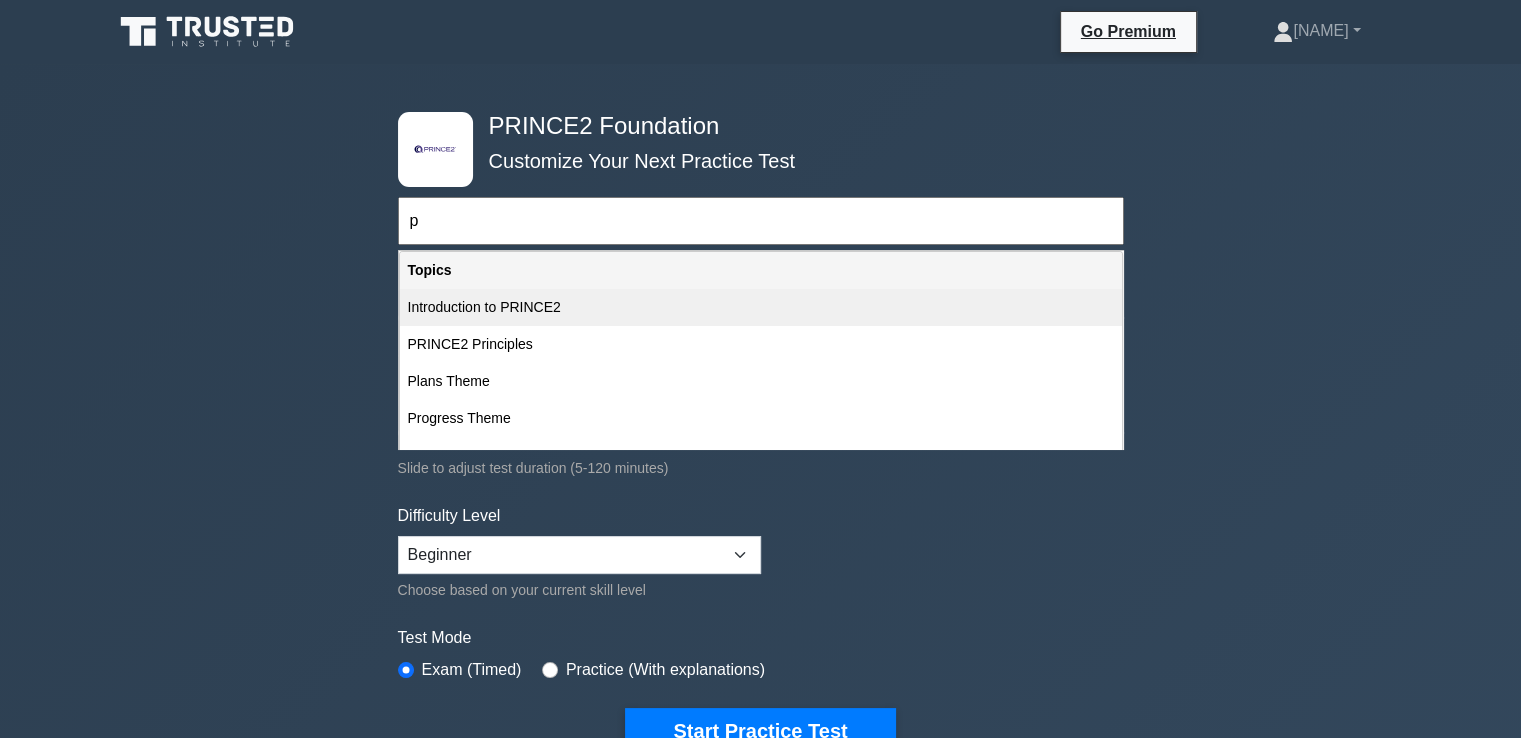 click on "Introduction to PRINCE2" at bounding box center [761, 307] 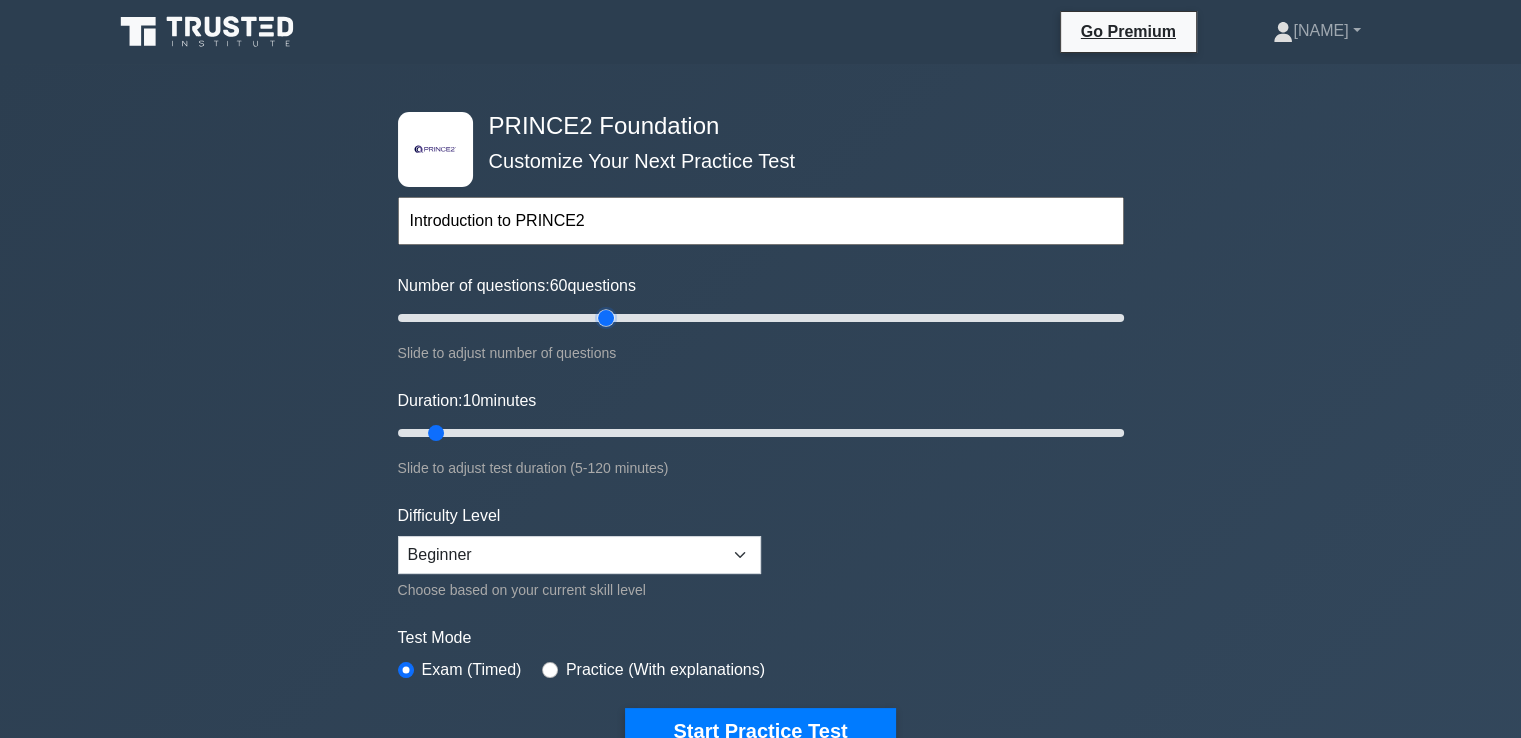drag, startPoint x: 424, startPoint y: 313, endPoint x: 604, endPoint y: 320, distance: 180.13606 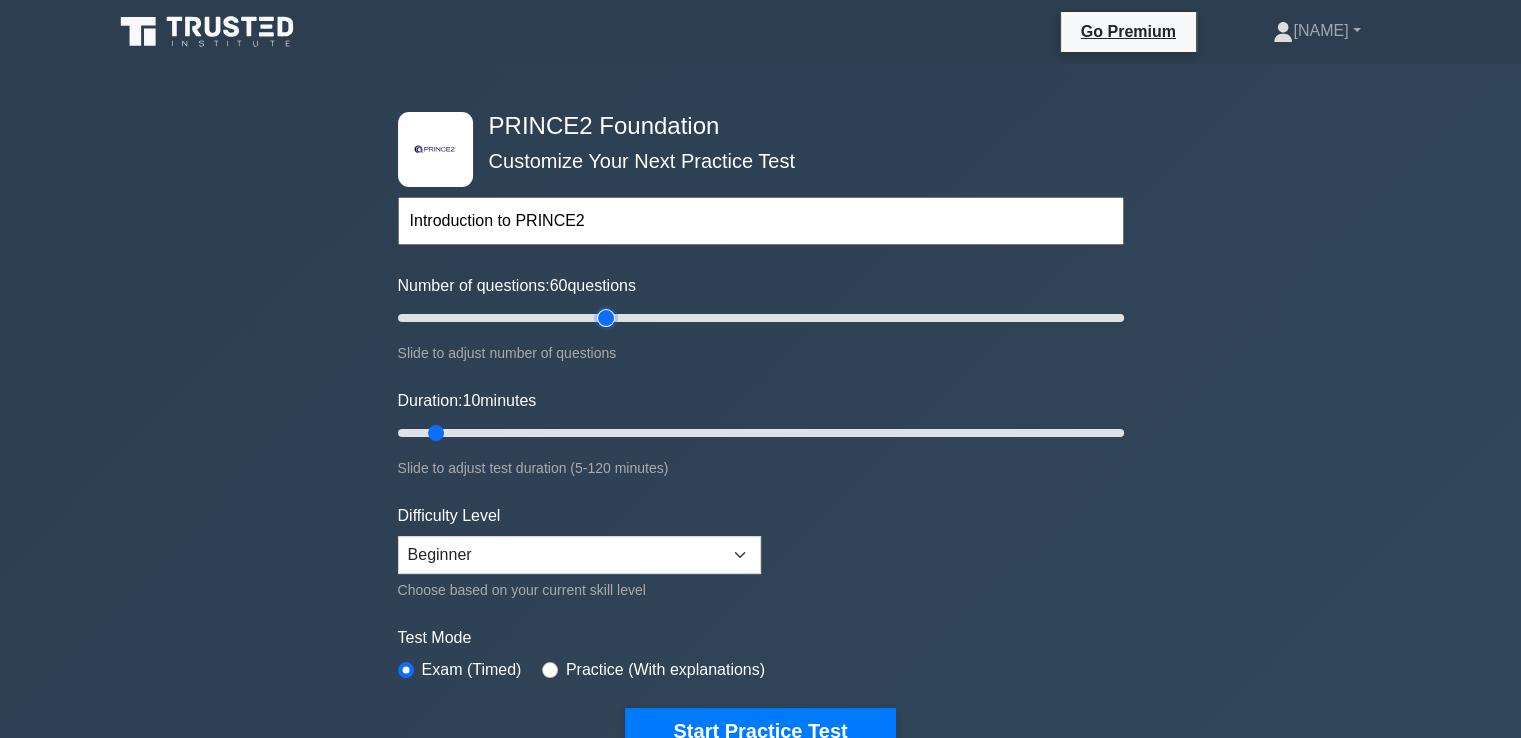 type on "60" 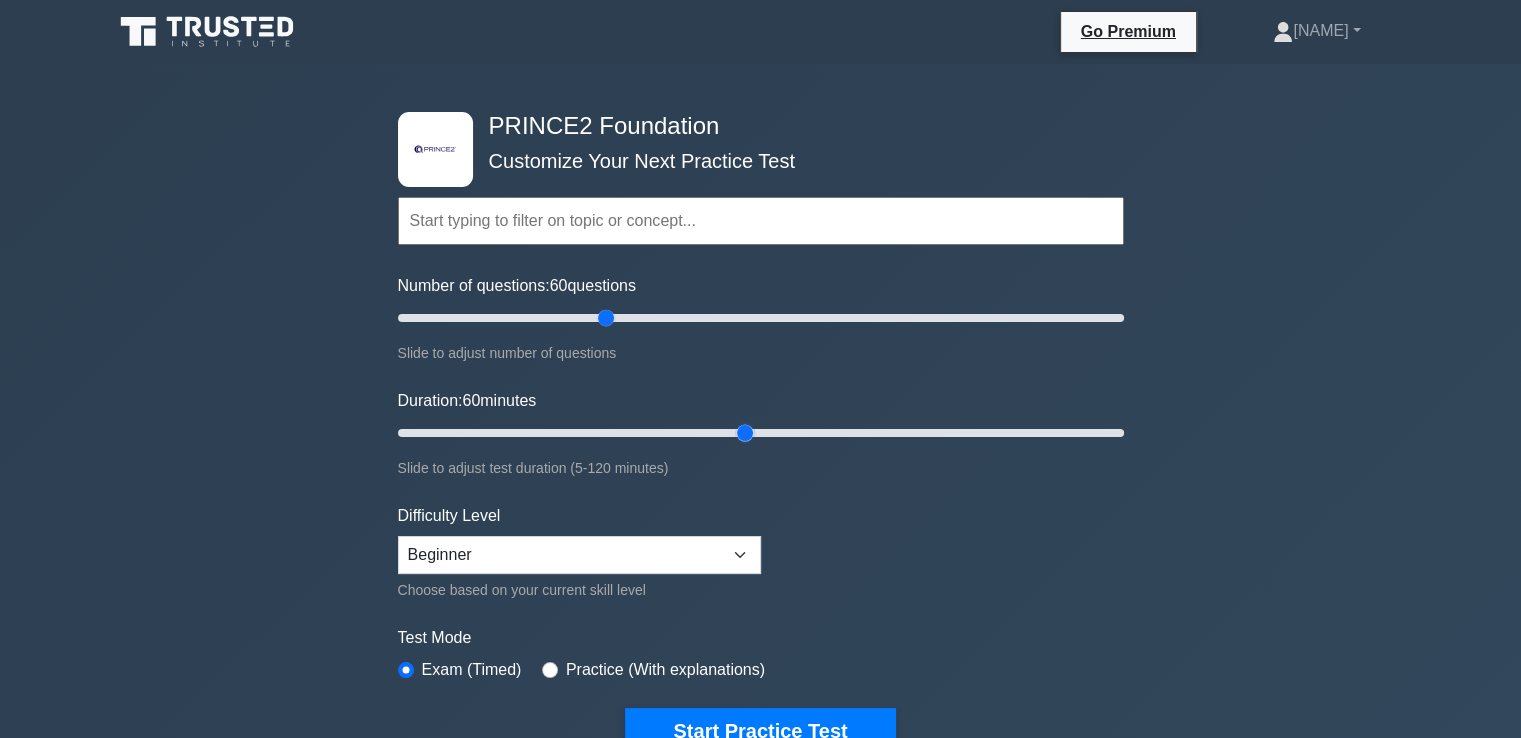 drag, startPoint x: 437, startPoint y: 434, endPoint x: 743, endPoint y: 447, distance: 306.27603 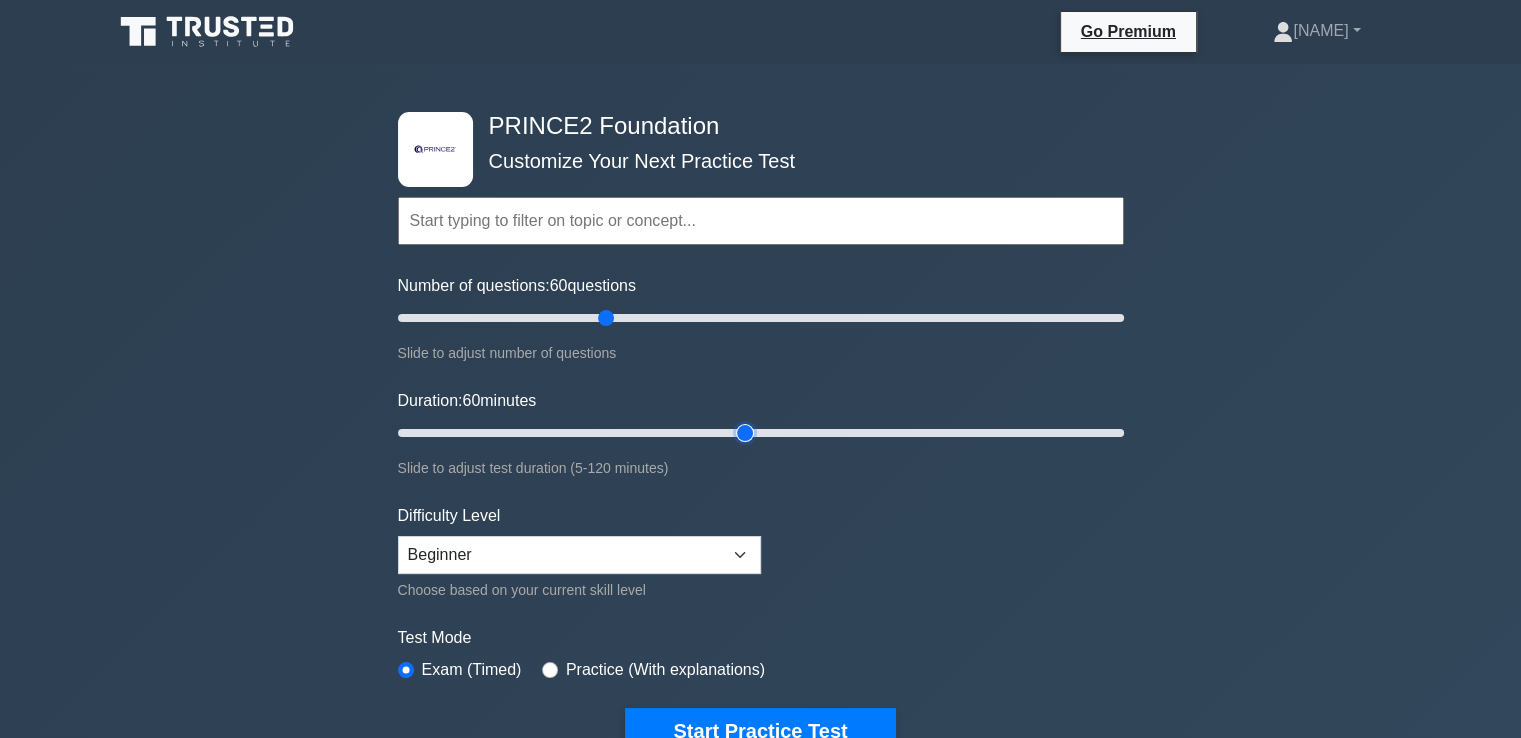 type on "60" 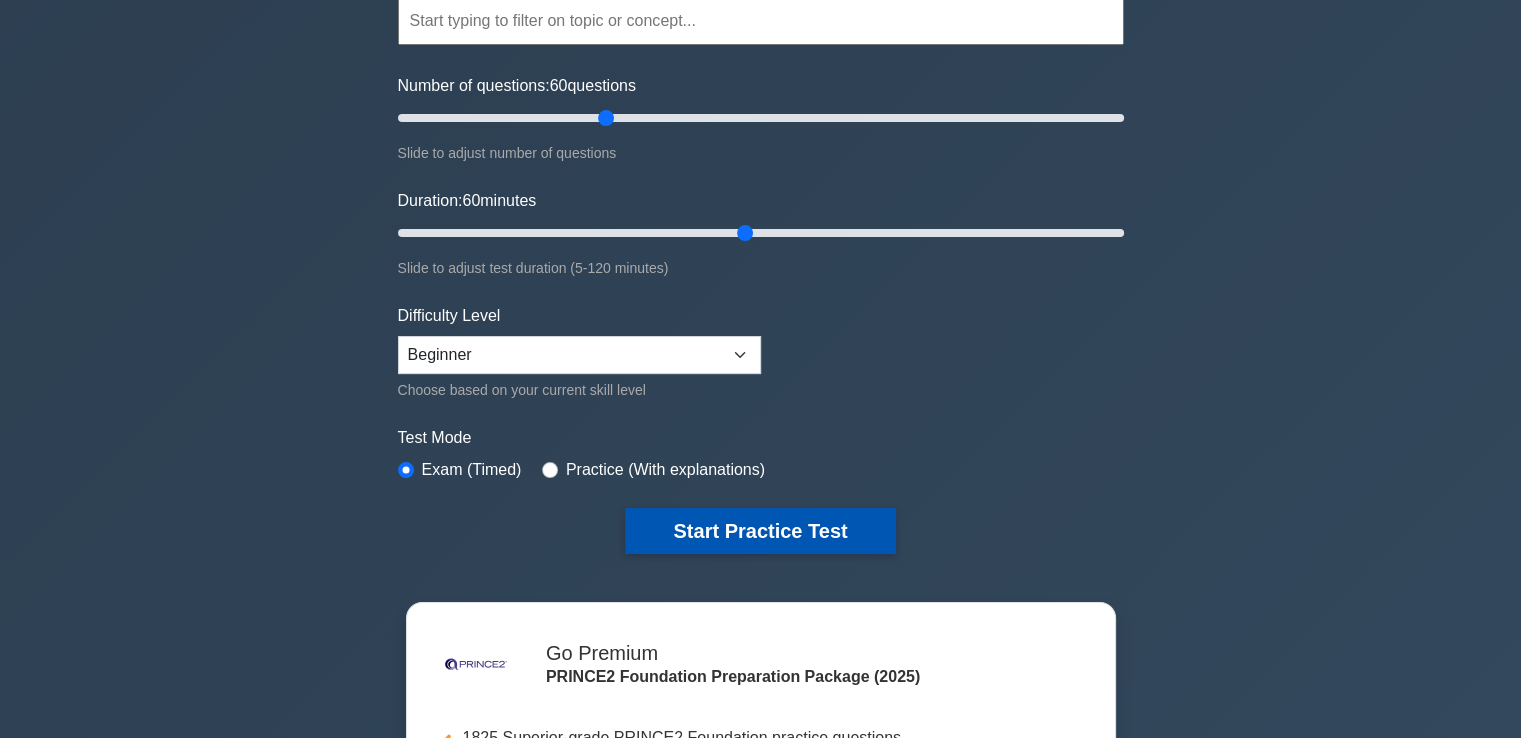 click on "Start Practice Test" at bounding box center (760, 531) 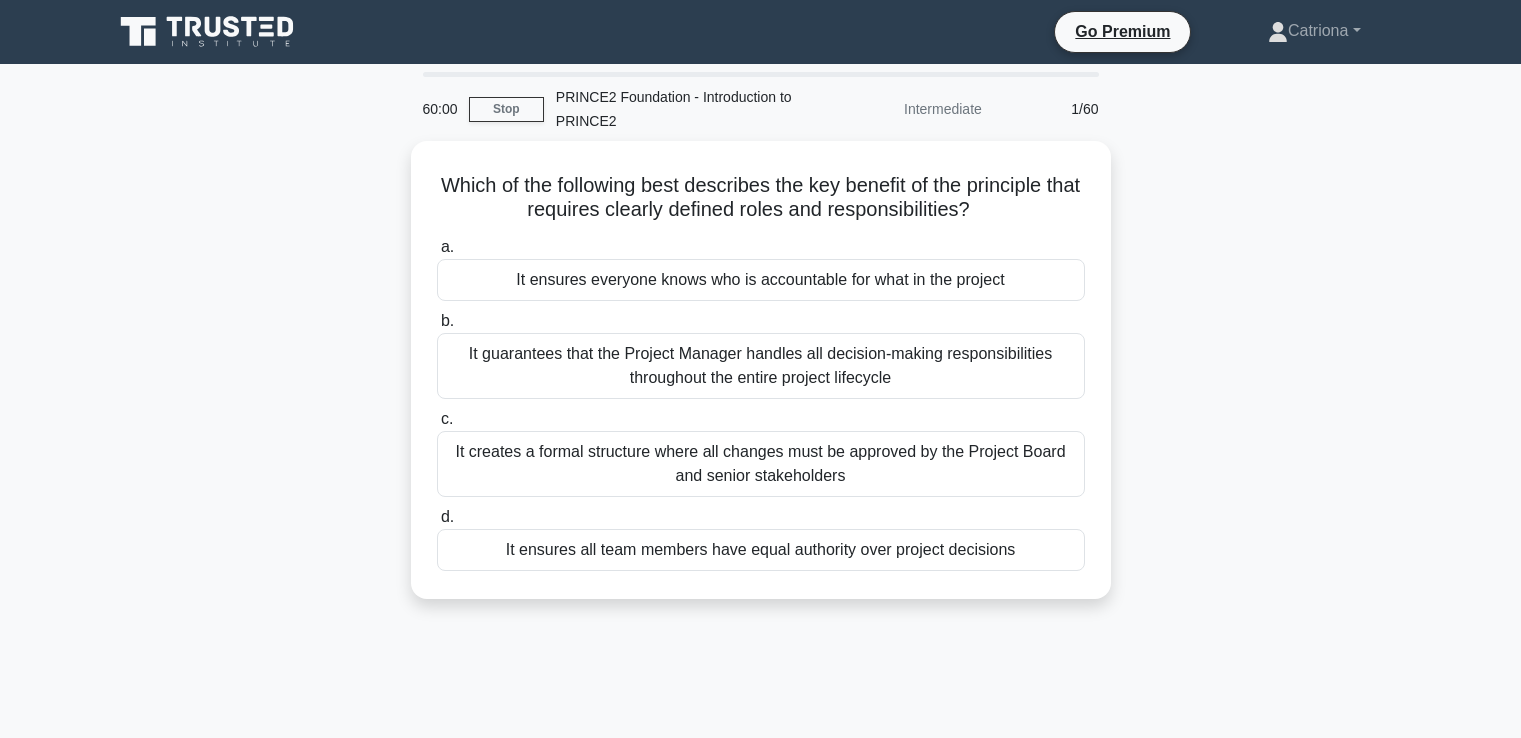 scroll, scrollTop: 0, scrollLeft: 0, axis: both 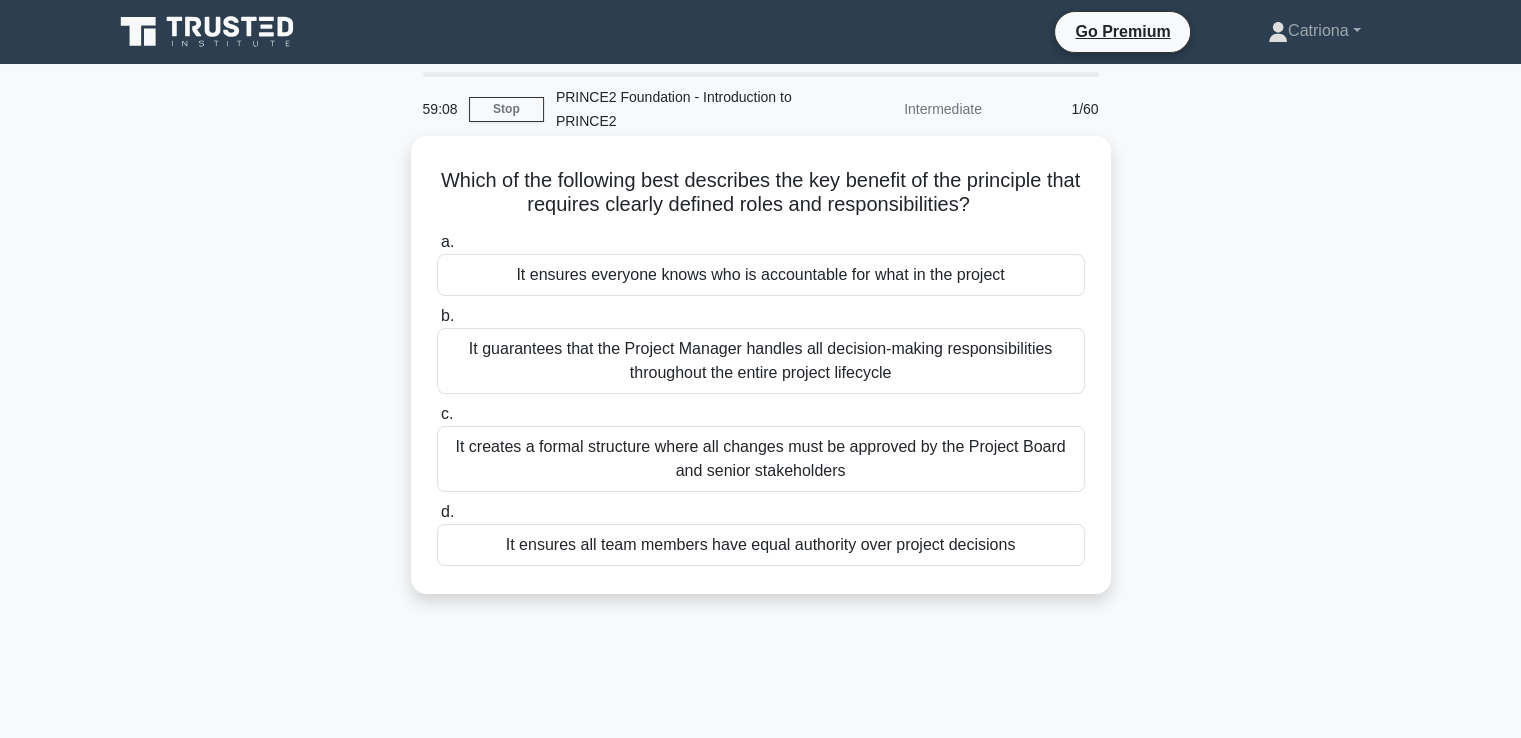 click on "It creates a formal structure where all changes must be approved by the Project Board and senior stakeholders" at bounding box center [761, 459] 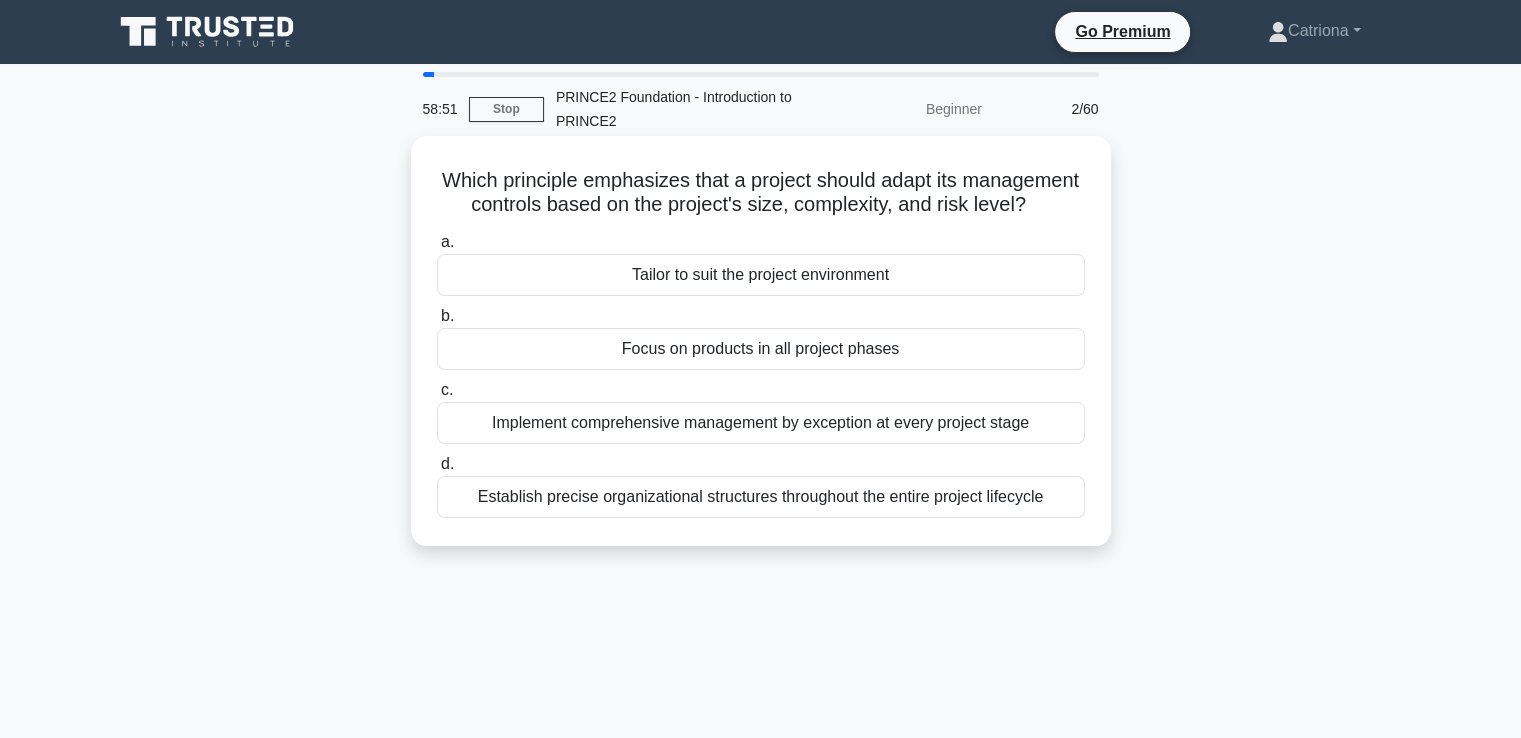 click on "Tailor to suit the project environment" at bounding box center (761, 275) 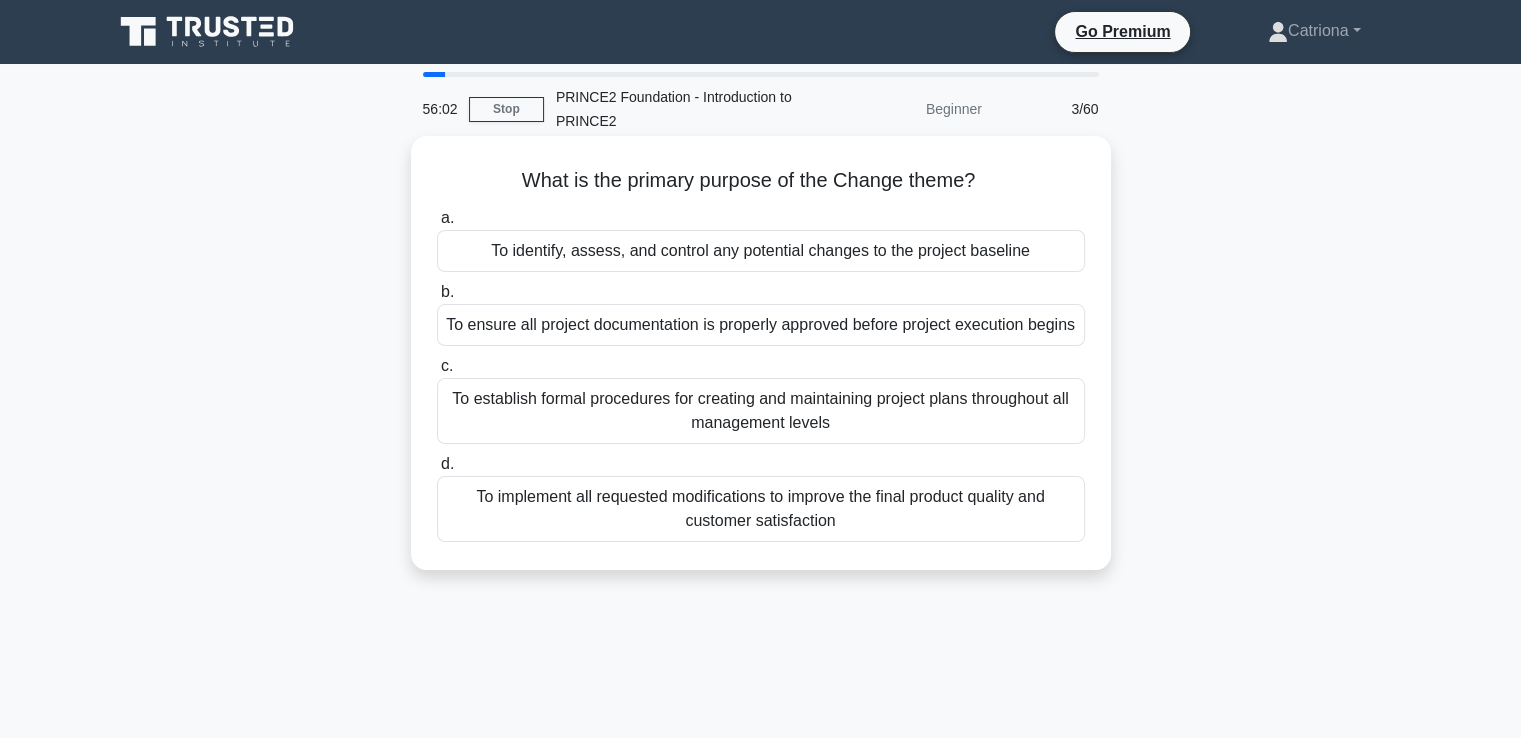 click on "To identify, assess, and control any potential changes to the project baseline" at bounding box center [761, 251] 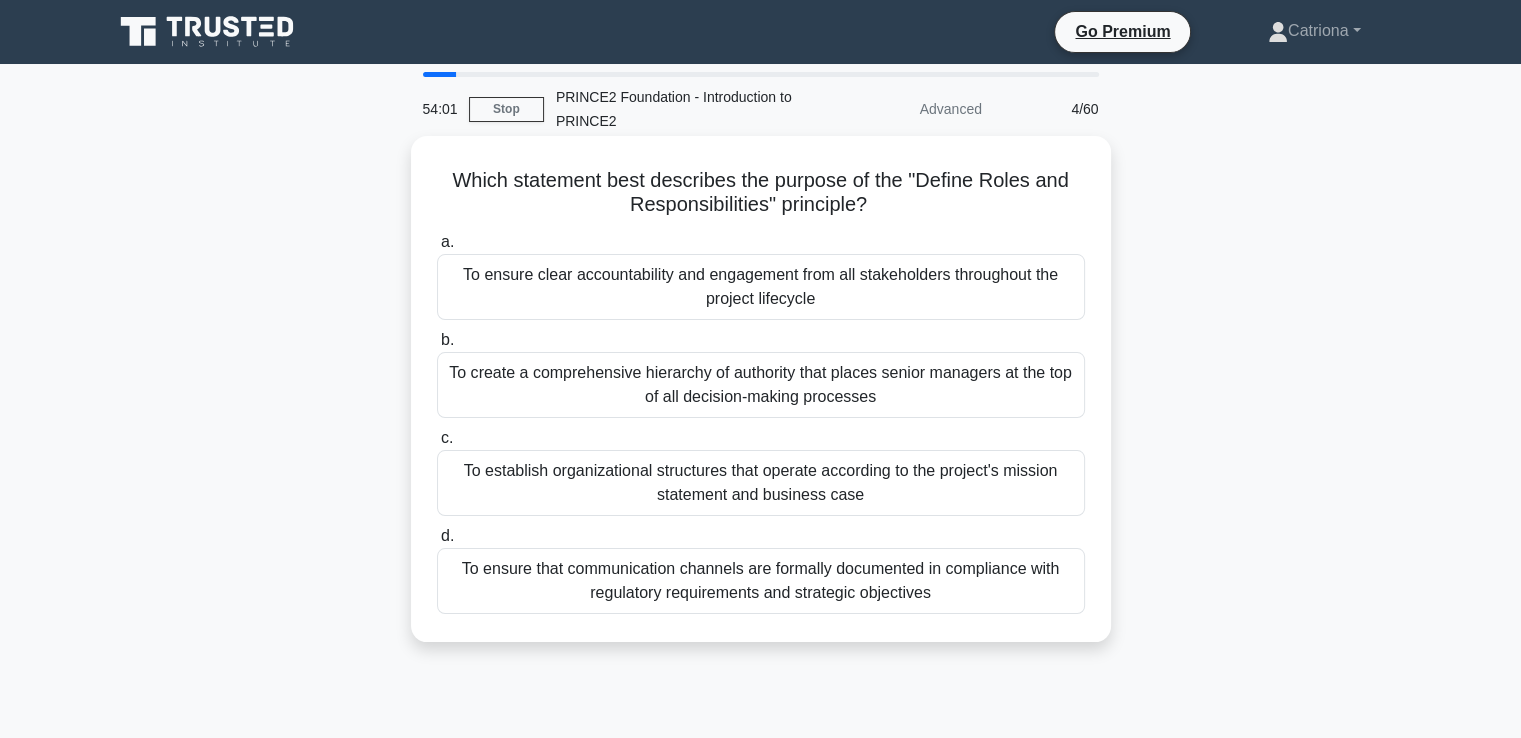 click on "To establish organizational structures that operate according to the project's mission statement and business case" at bounding box center (761, 483) 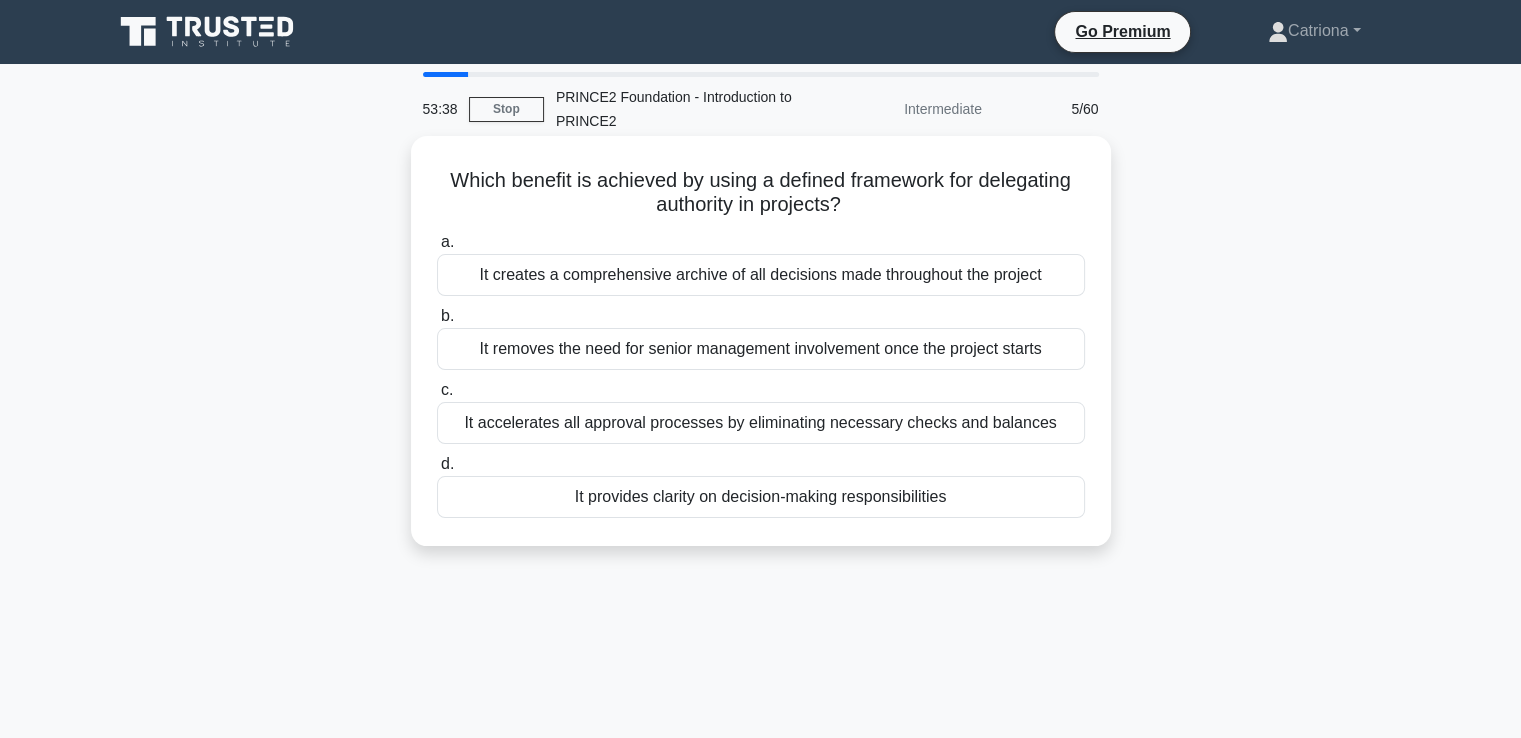 click on "It accelerates all approval processes by eliminating necessary checks and balances" at bounding box center [761, 423] 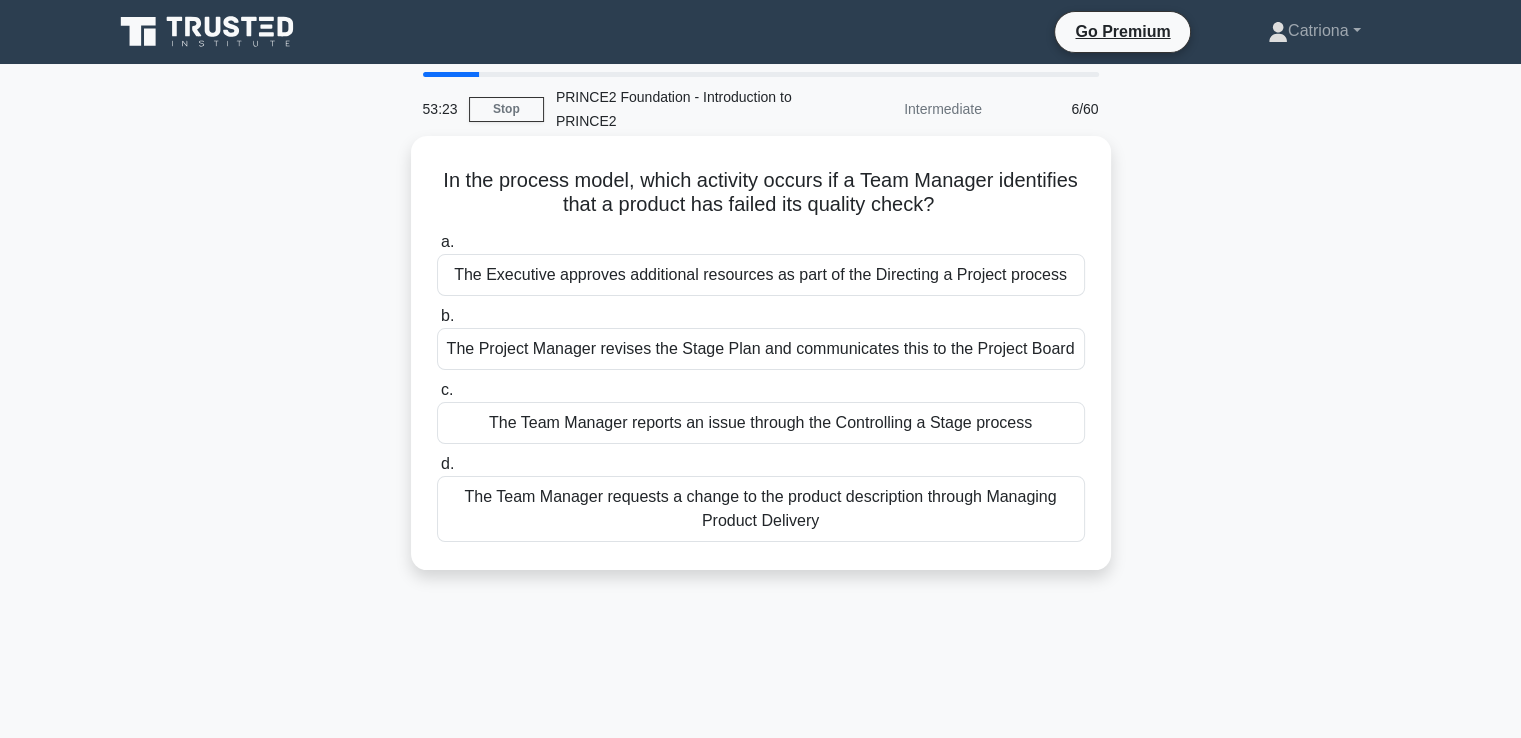 click on "The Project Manager revises the Stage Plan and communicates this to the Project Board" at bounding box center [761, 349] 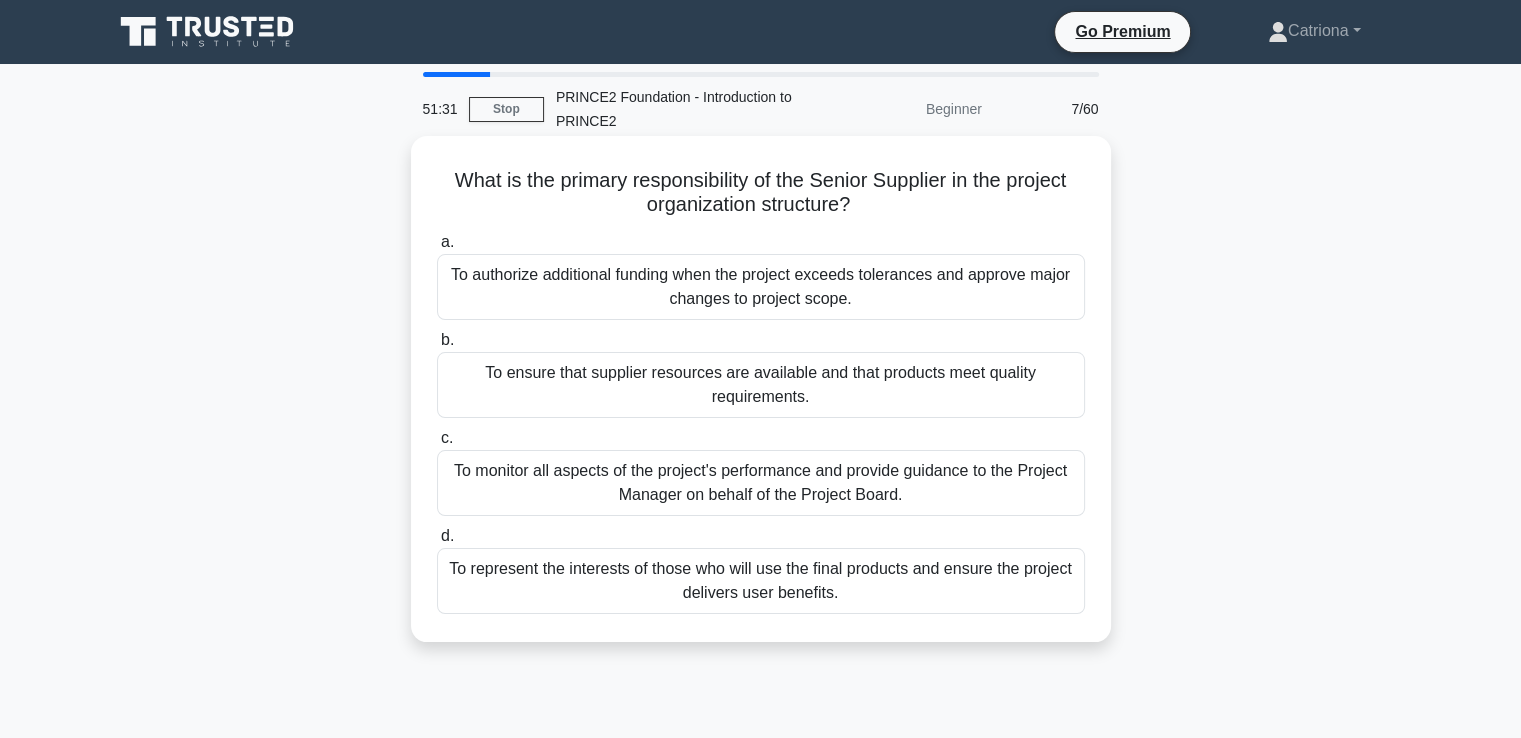 click on "To ensure that supplier resources are available and that products meet quality requirements." at bounding box center (761, 385) 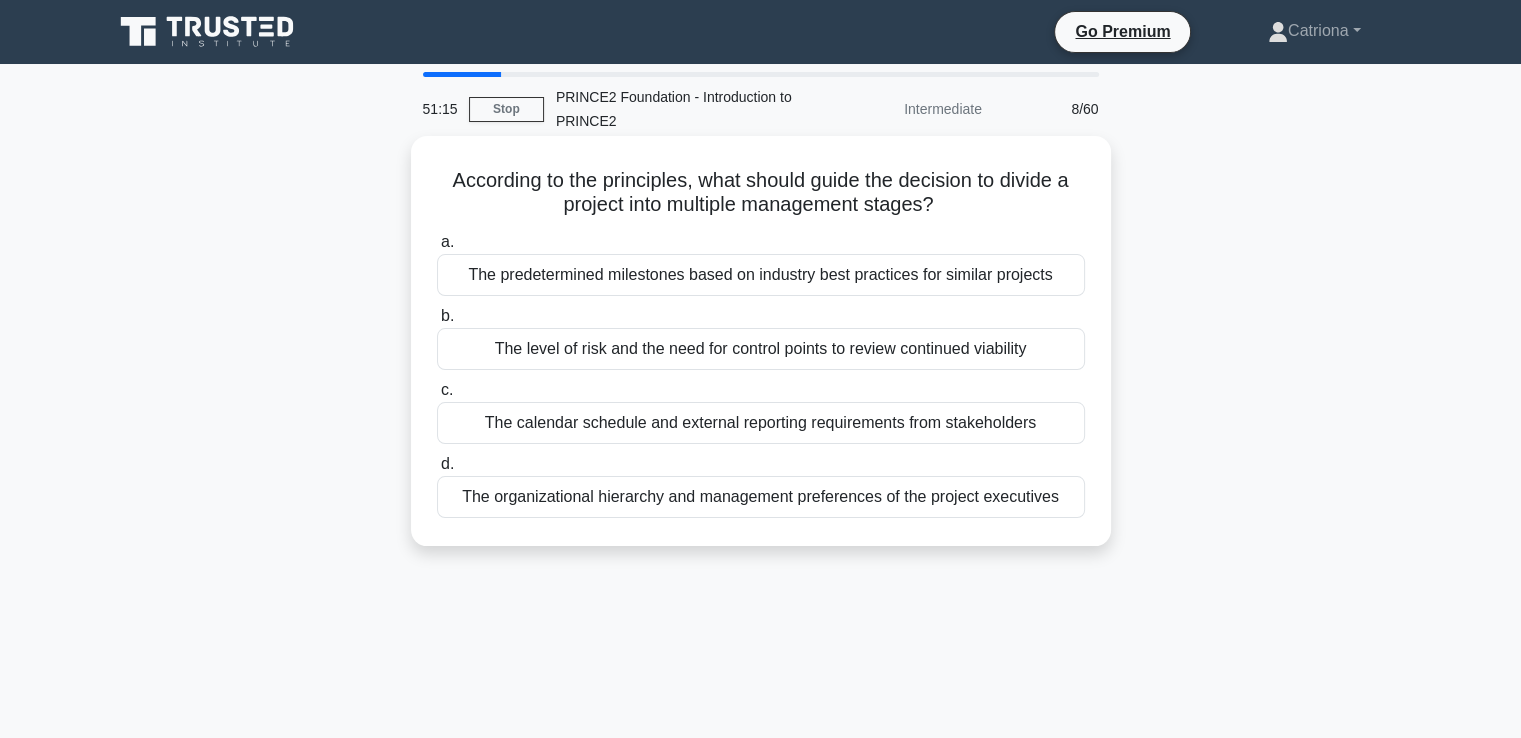 click on "The level of risk and the need for control points to review continued viability" at bounding box center [761, 349] 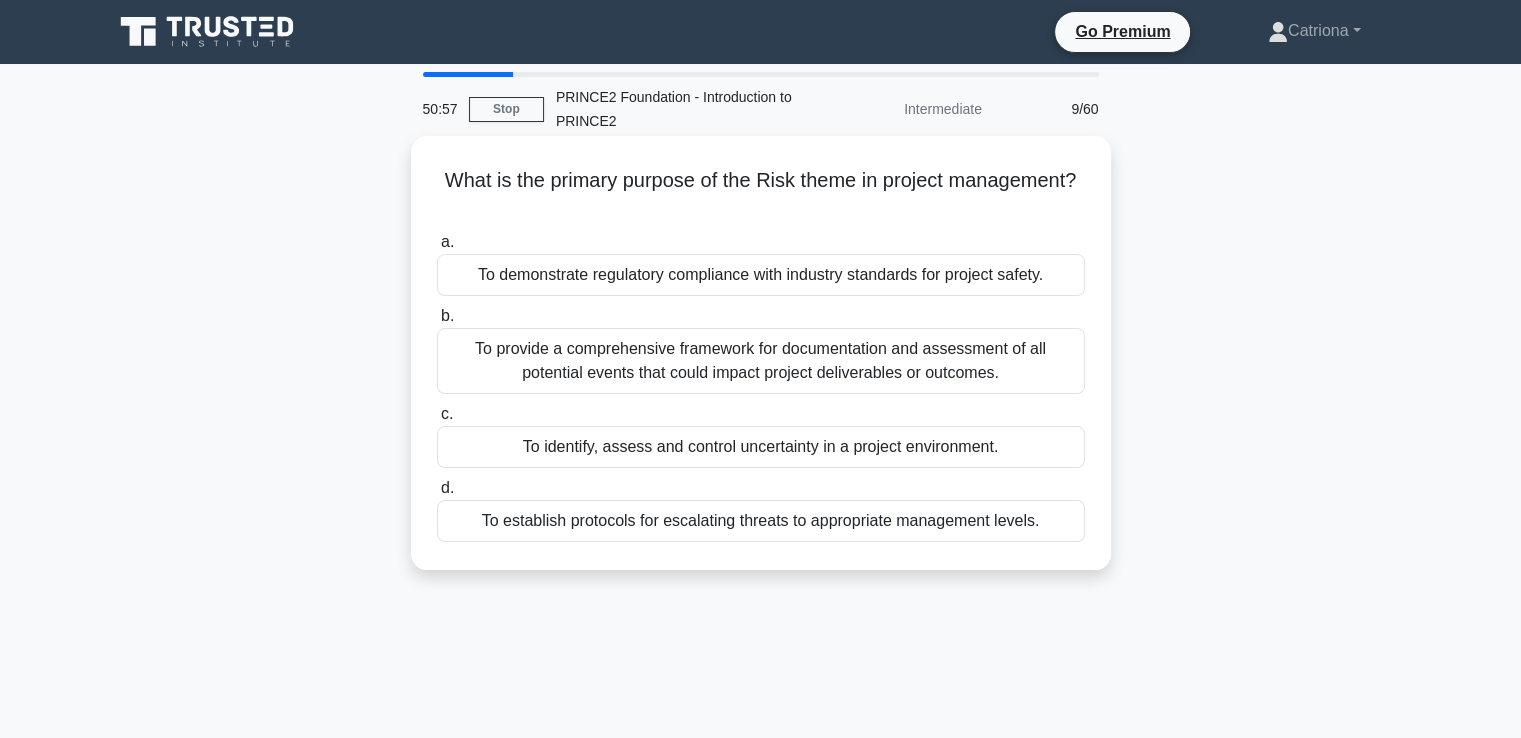 click on "To identify, assess and control uncertainty in a project environment." at bounding box center (761, 447) 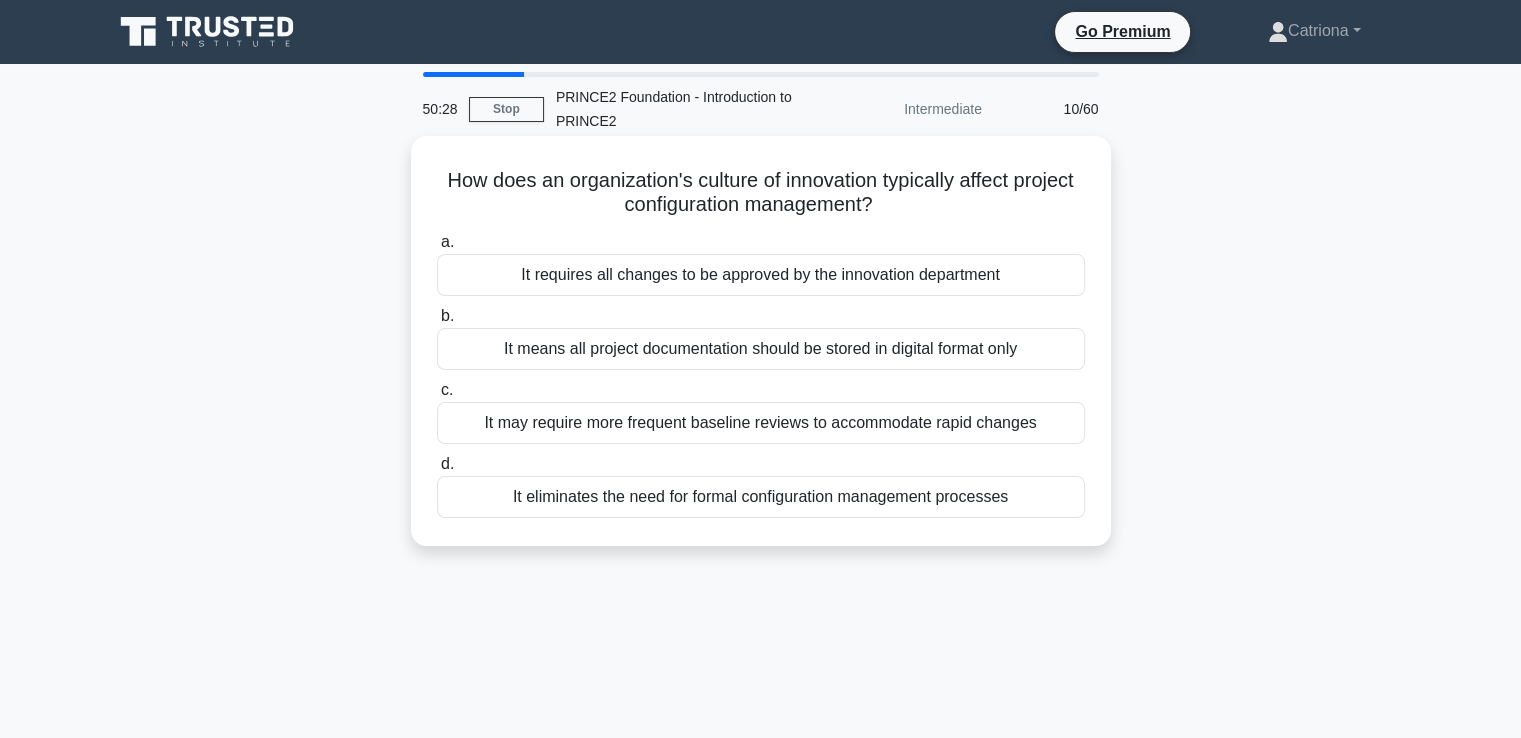 click on "It may require more frequent baseline reviews to accommodate rapid changes" at bounding box center [761, 423] 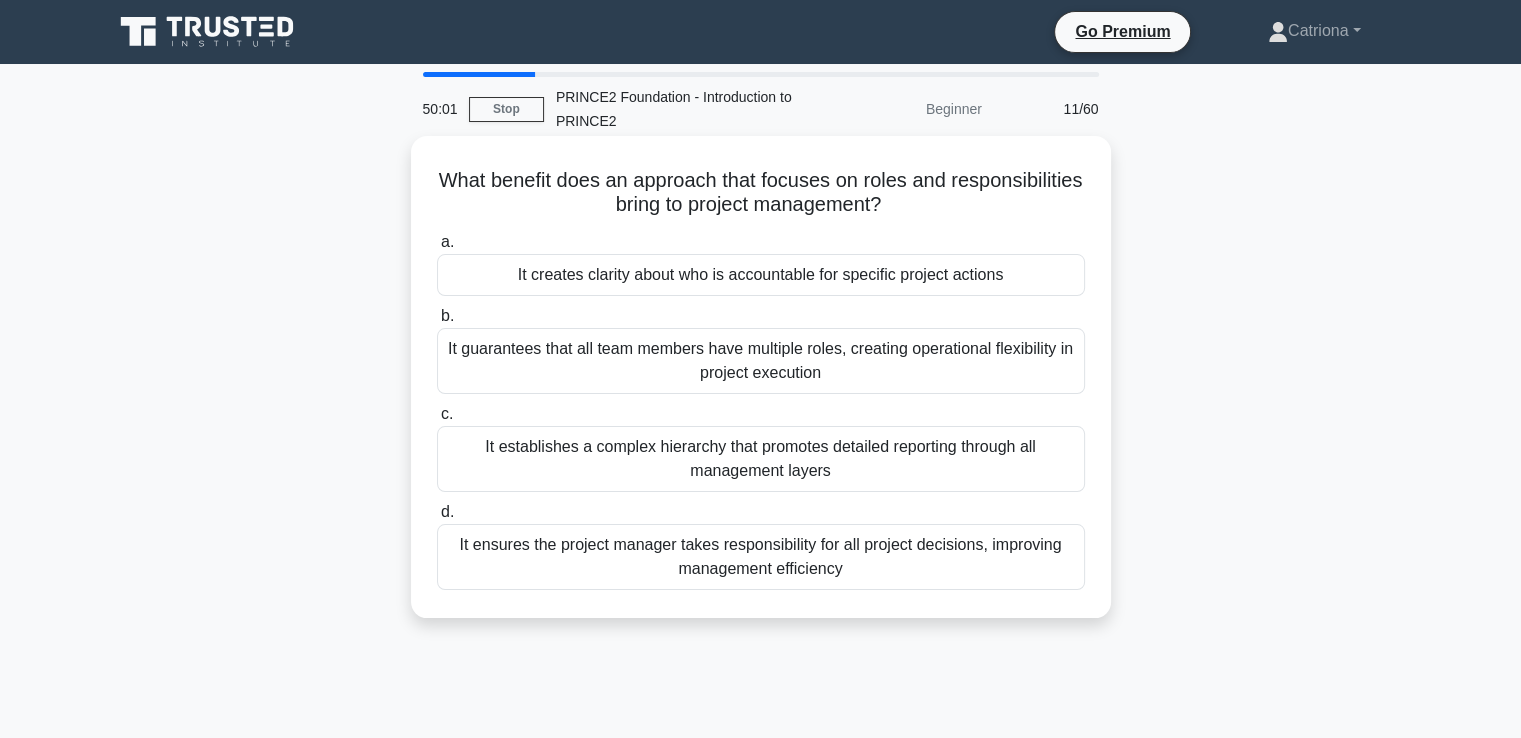 click on "It ensures the project manager takes responsibility for all project decisions, improving management efficiency" at bounding box center (761, 557) 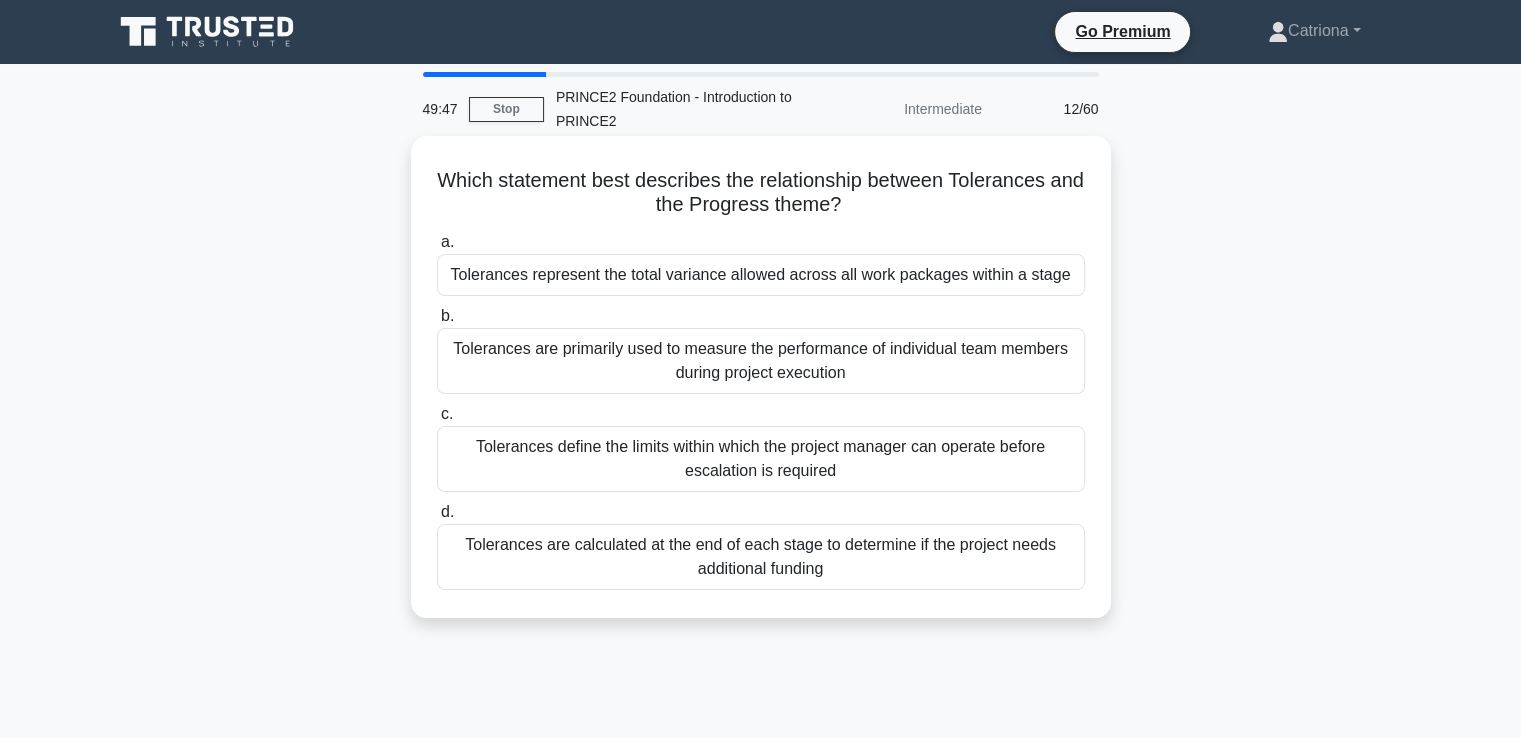 click on "Tolerances define the limits within which the project manager can operate before escalation is required" at bounding box center [761, 459] 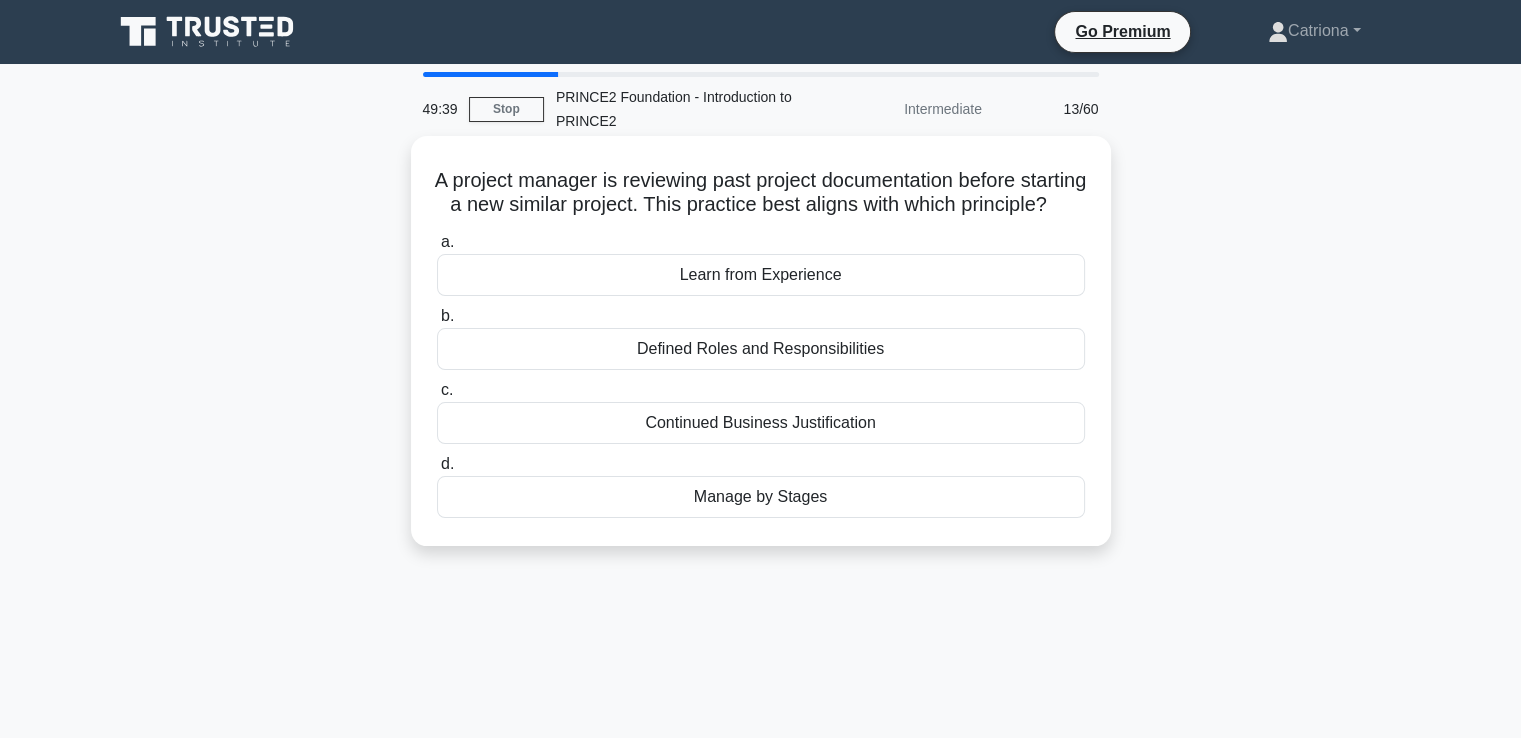 click on "Learn from Experience" at bounding box center [761, 275] 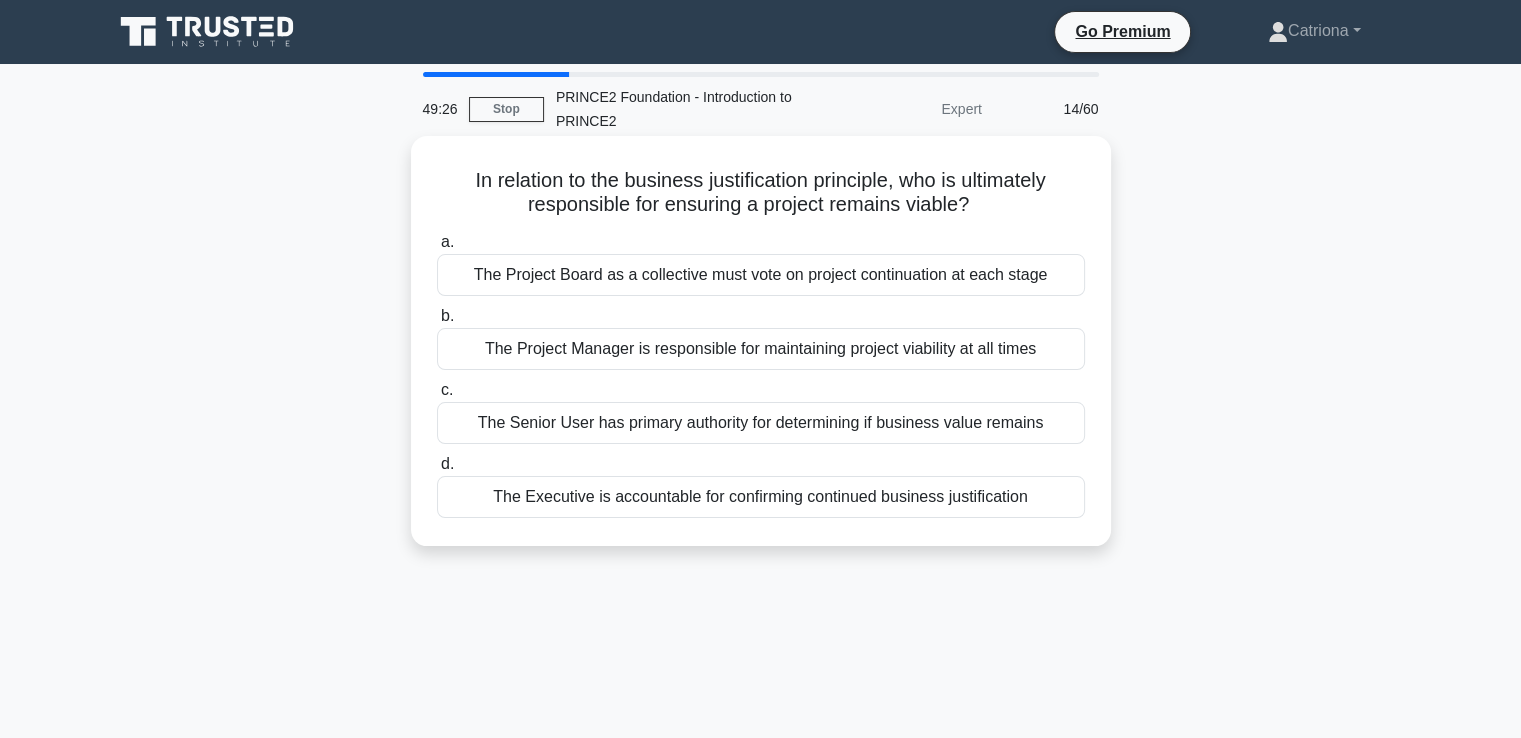 click on "The Executive is accountable for confirming continued business justification" at bounding box center (761, 497) 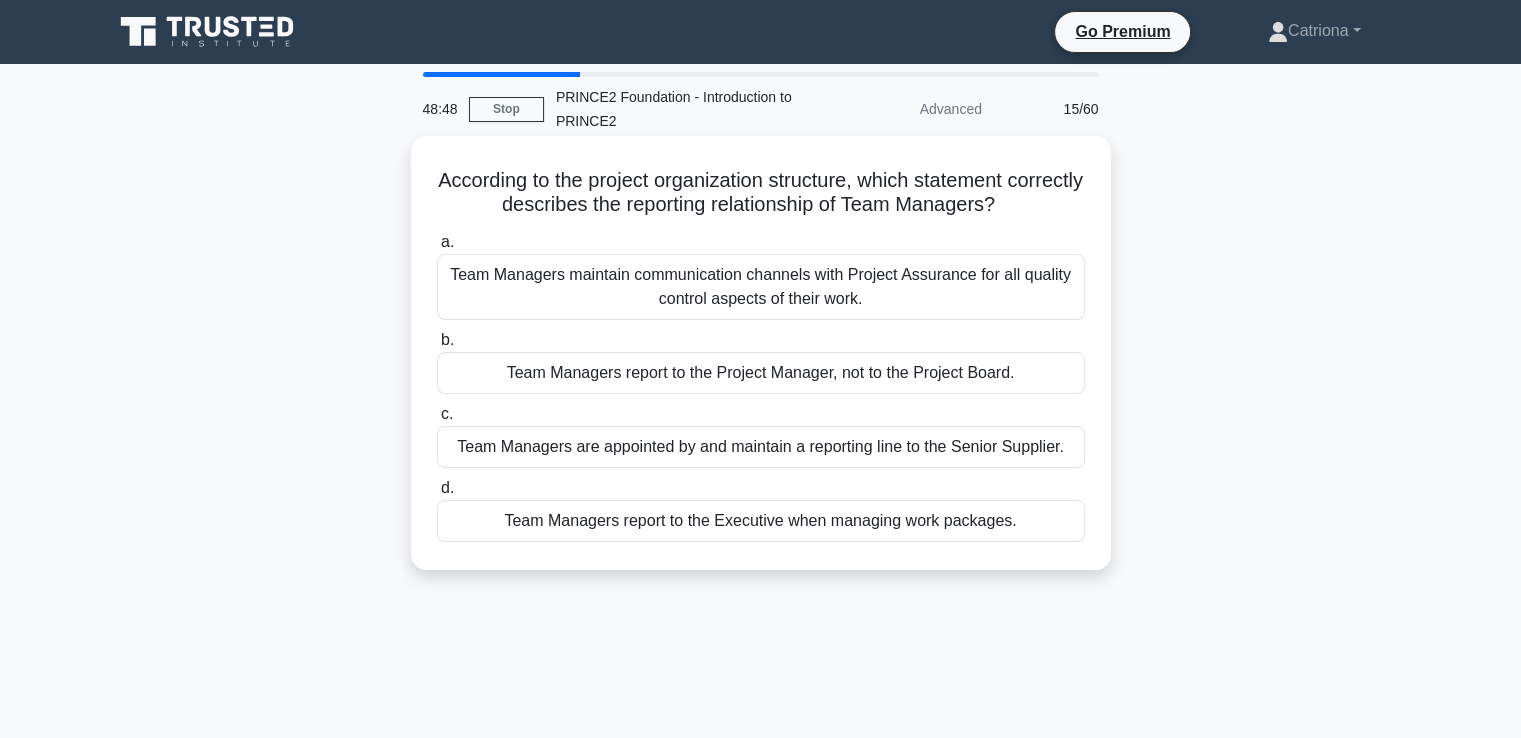 click on "Team Managers report to the Project Manager, not to the Project Board." at bounding box center (761, 373) 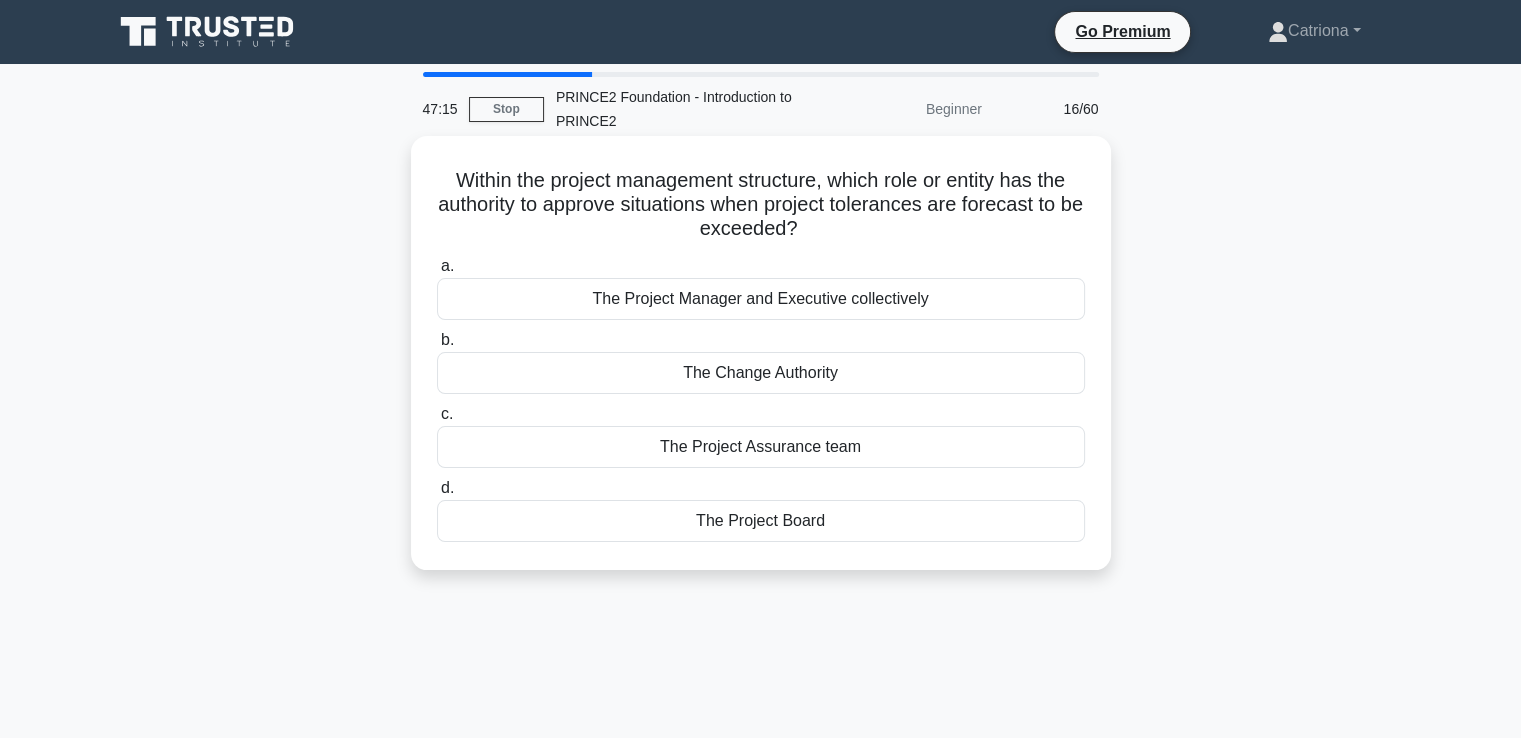 click on "The Project Board" at bounding box center [761, 521] 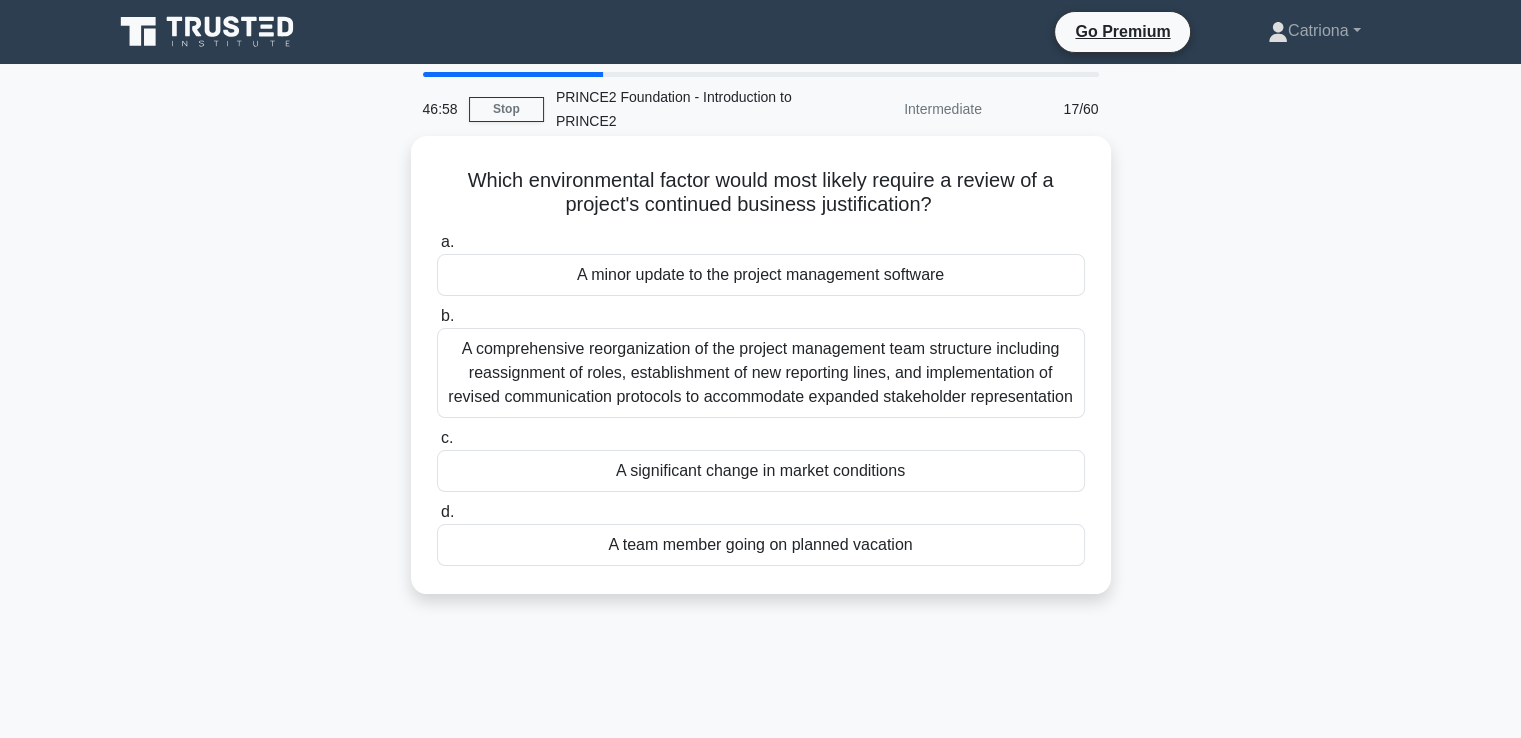 click on "A comprehensive reorganization of the project management team structure including reassignment of roles, establishment of new reporting lines, and implementation of revised communication protocols to accommodate expanded stakeholder representation" at bounding box center [761, 373] 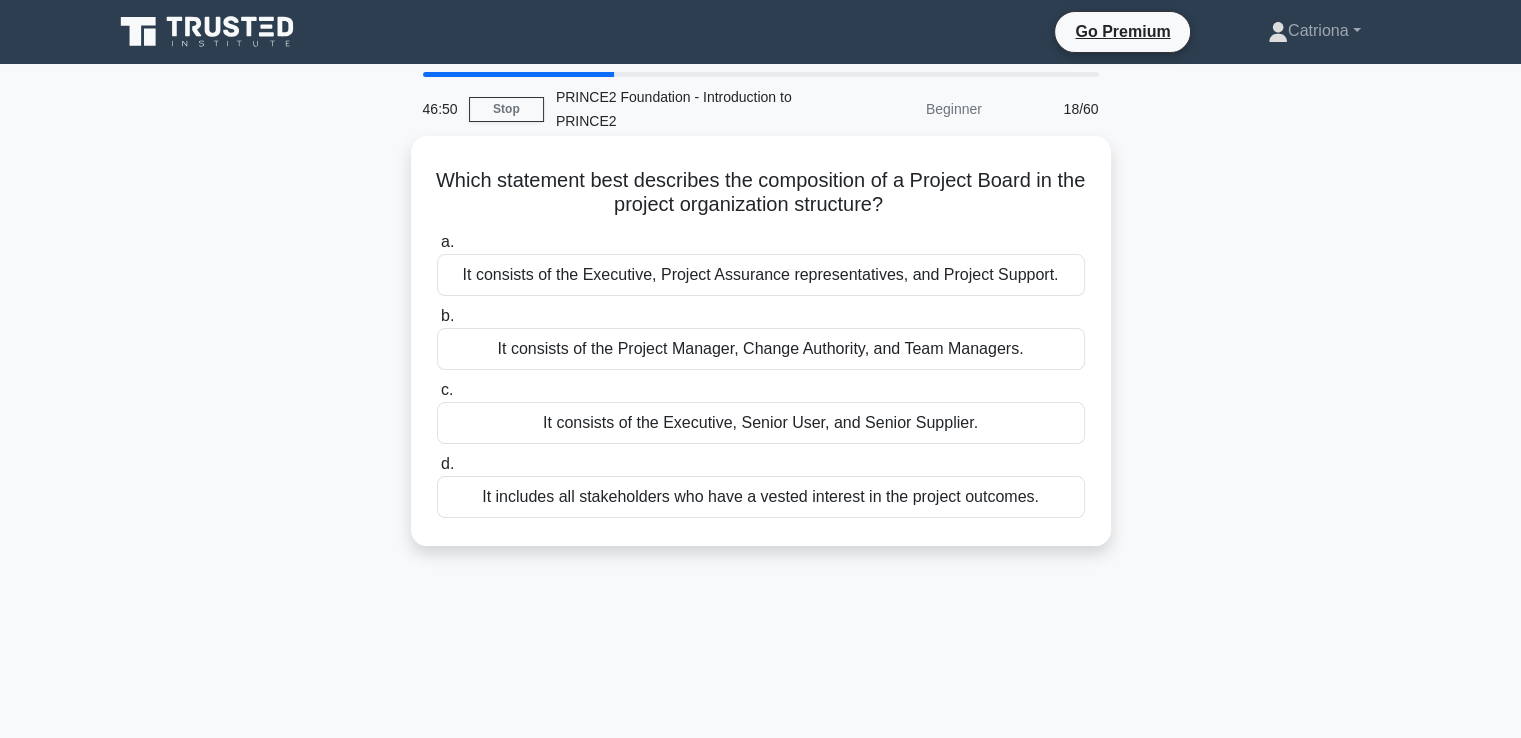 click on "It consists of the Executive, Senior User, and Senior Supplier." at bounding box center (761, 423) 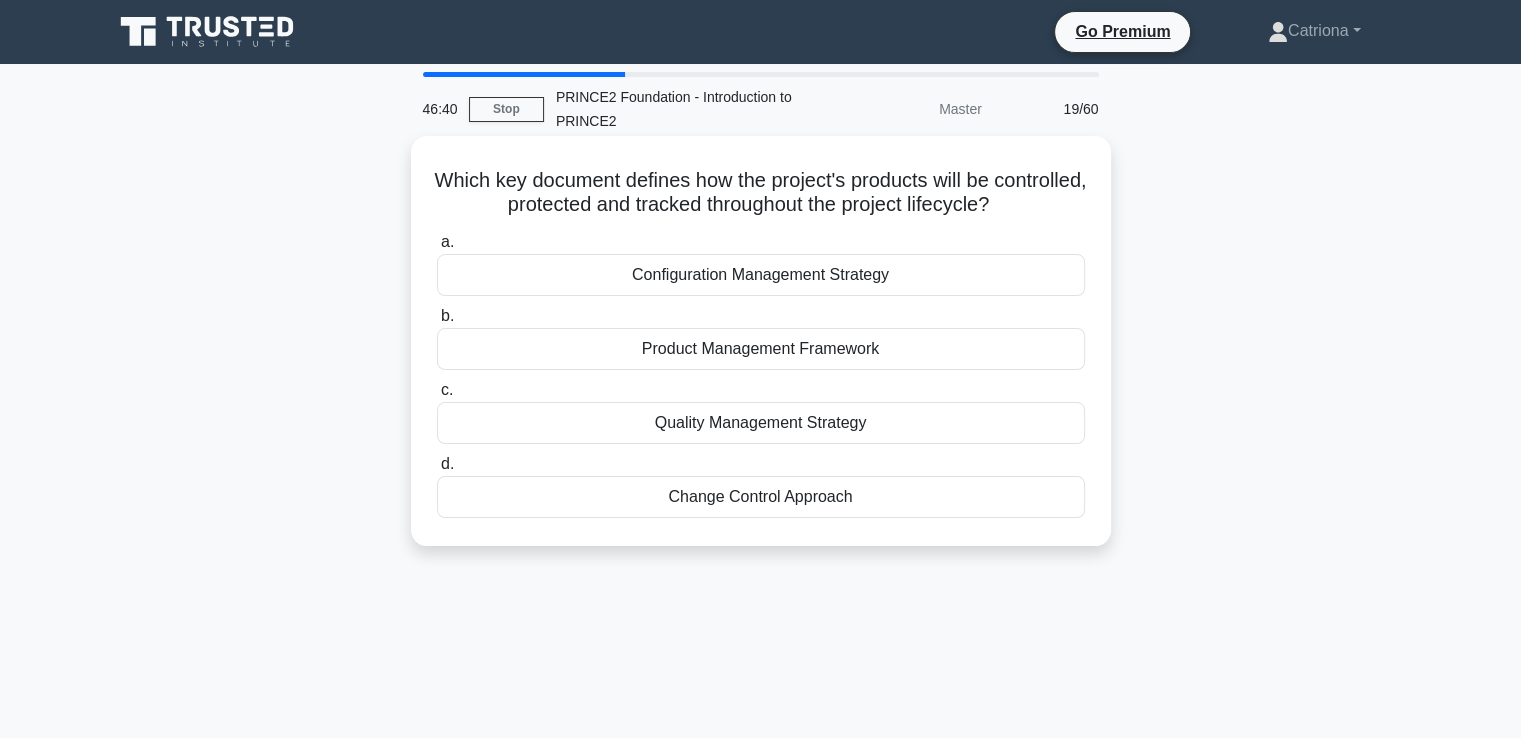 click on "Product Management Framework" at bounding box center [761, 349] 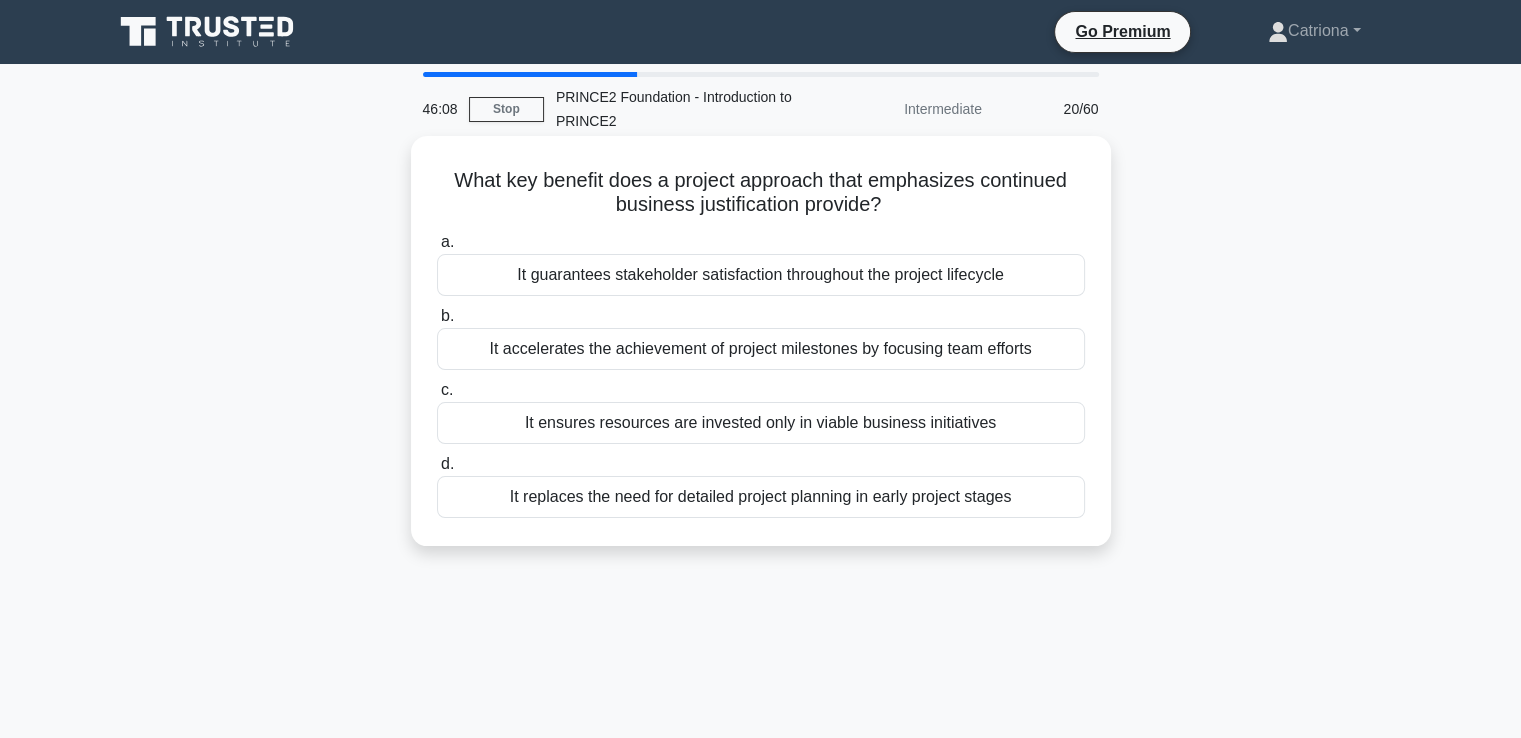 click on "It ensures resources are invested only in viable business initiatives" at bounding box center [761, 423] 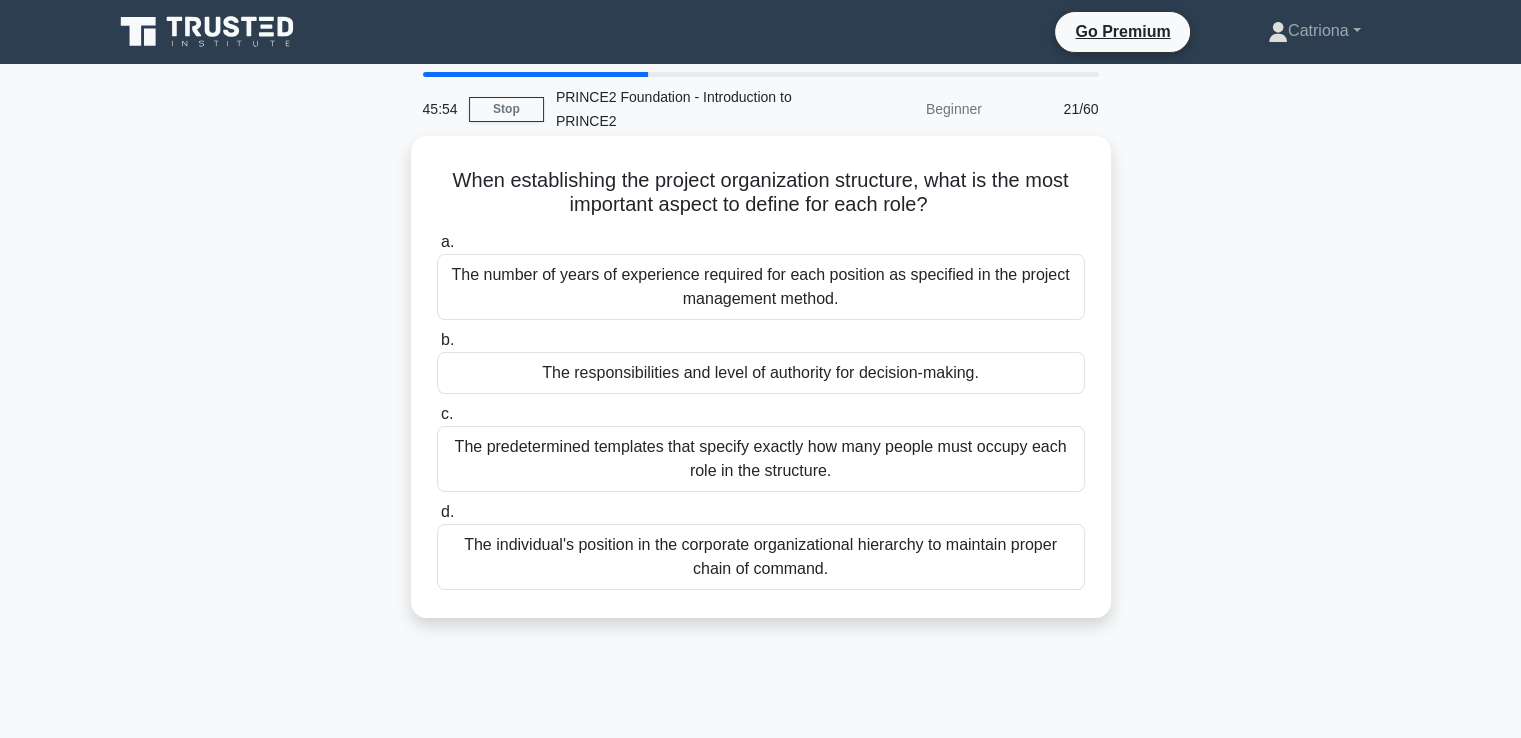 click on "The responsibilities and level of authority for decision-making." at bounding box center [761, 373] 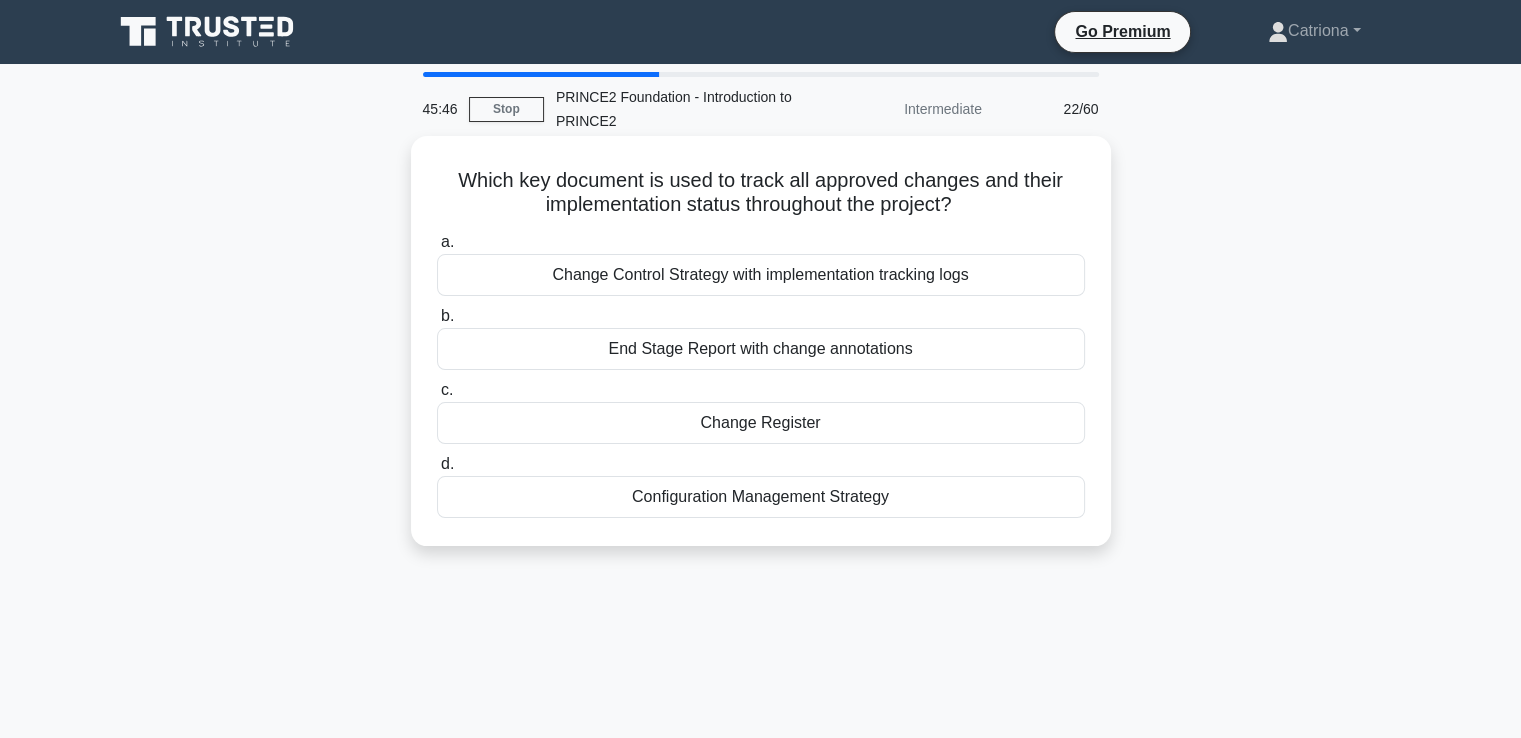 click on "Change Register" at bounding box center [761, 423] 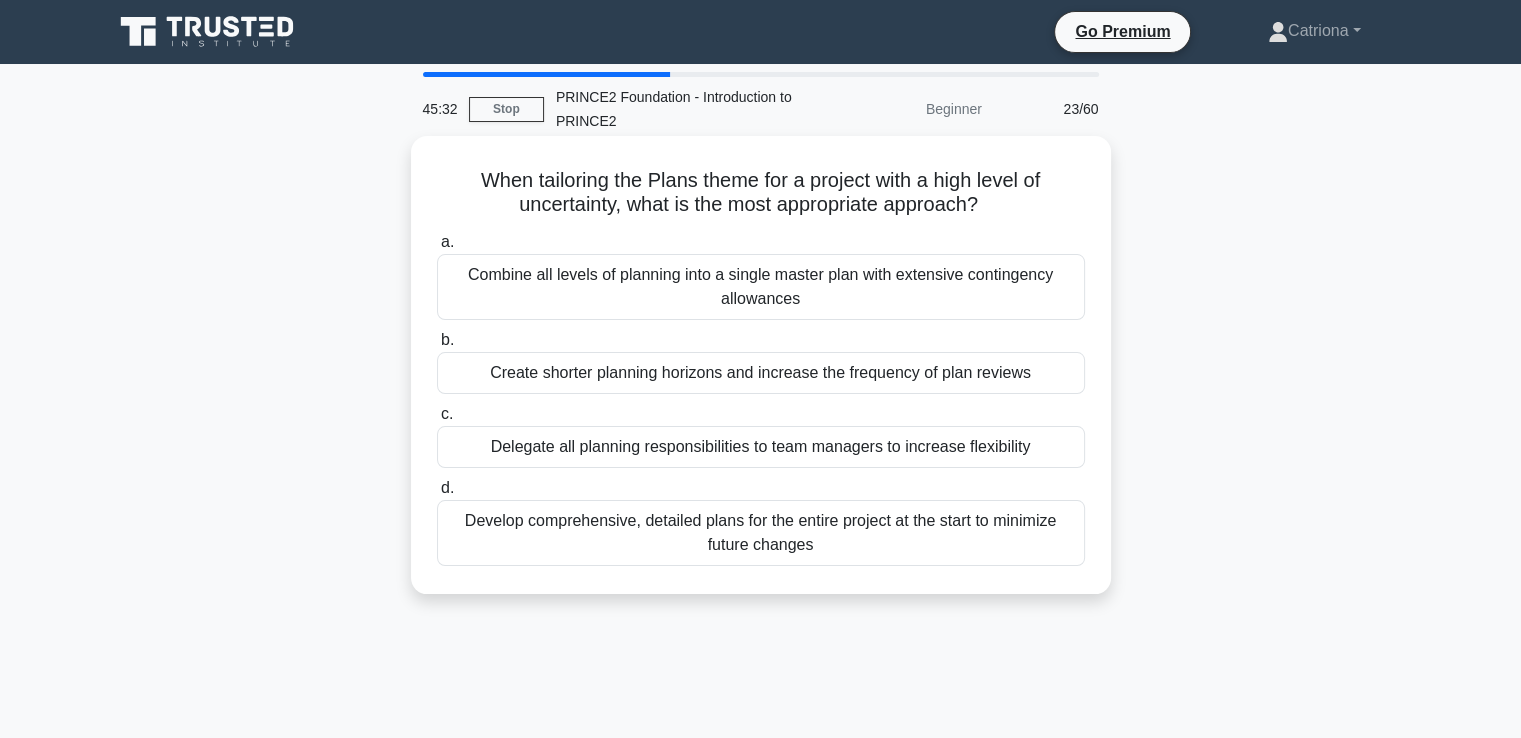 click on "Create shorter planning horizons and increase the frequency of plan reviews" at bounding box center [761, 373] 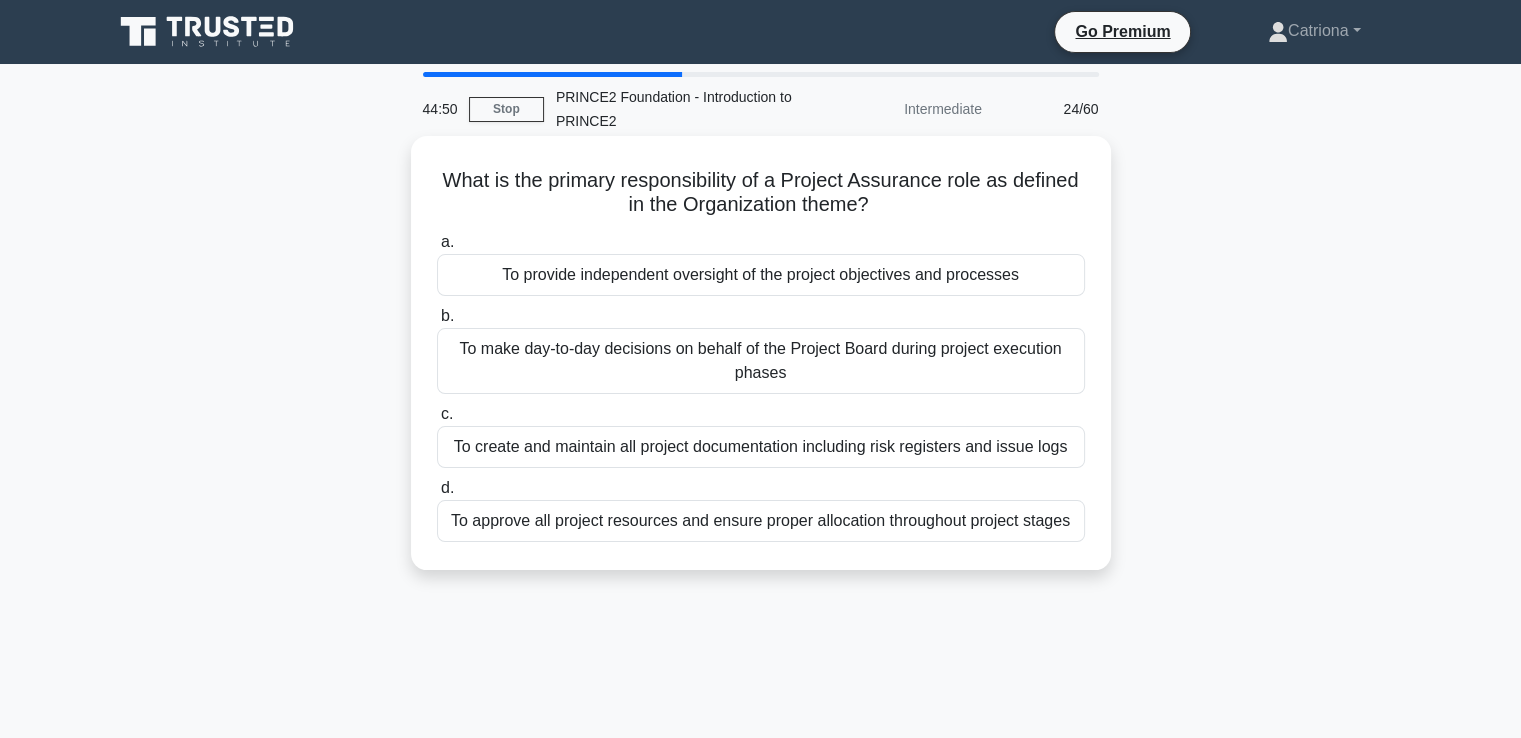 click on "To provide independent oversight of the project objectives and processes" at bounding box center (761, 275) 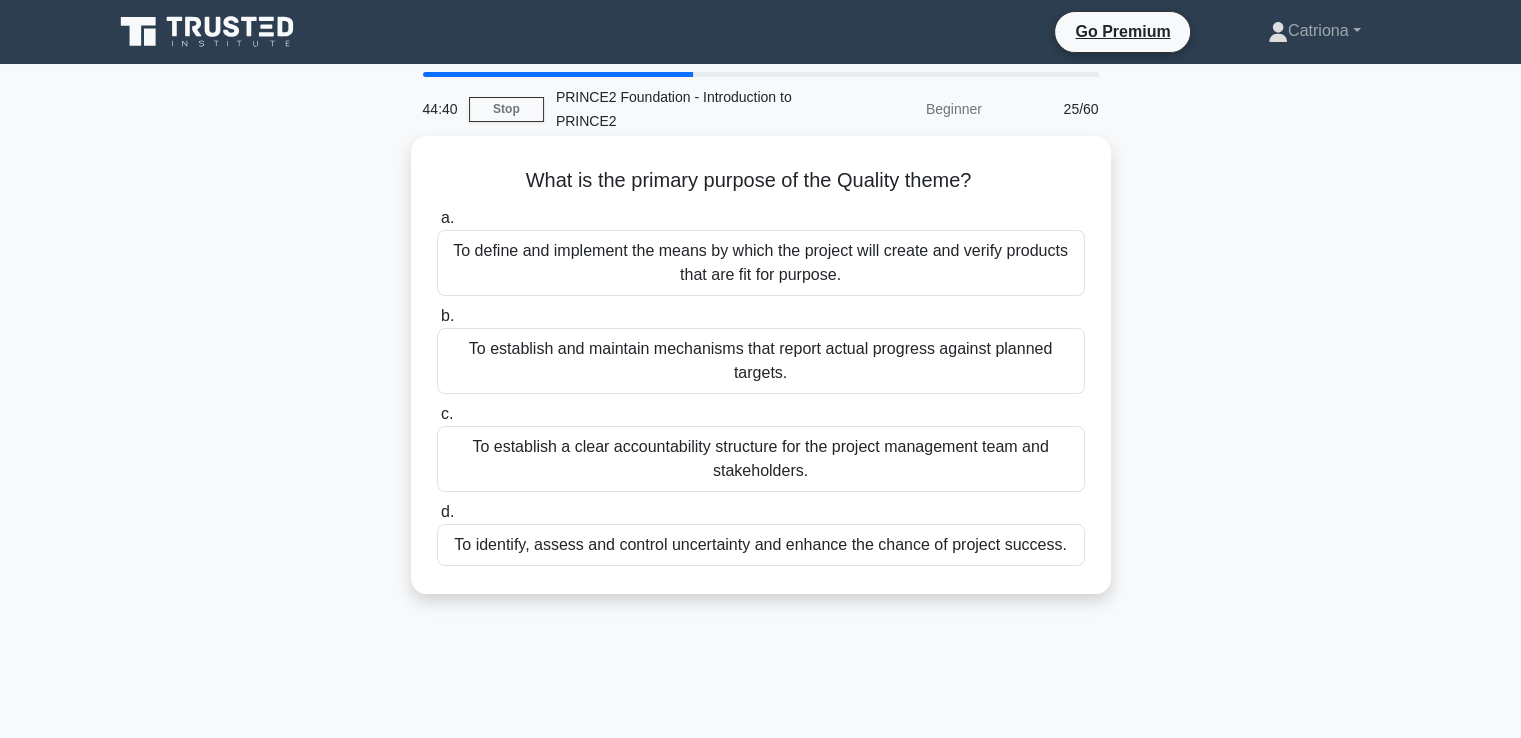 click on "To define and implement the means by which the project will create and verify products that are fit for purpose." at bounding box center [761, 263] 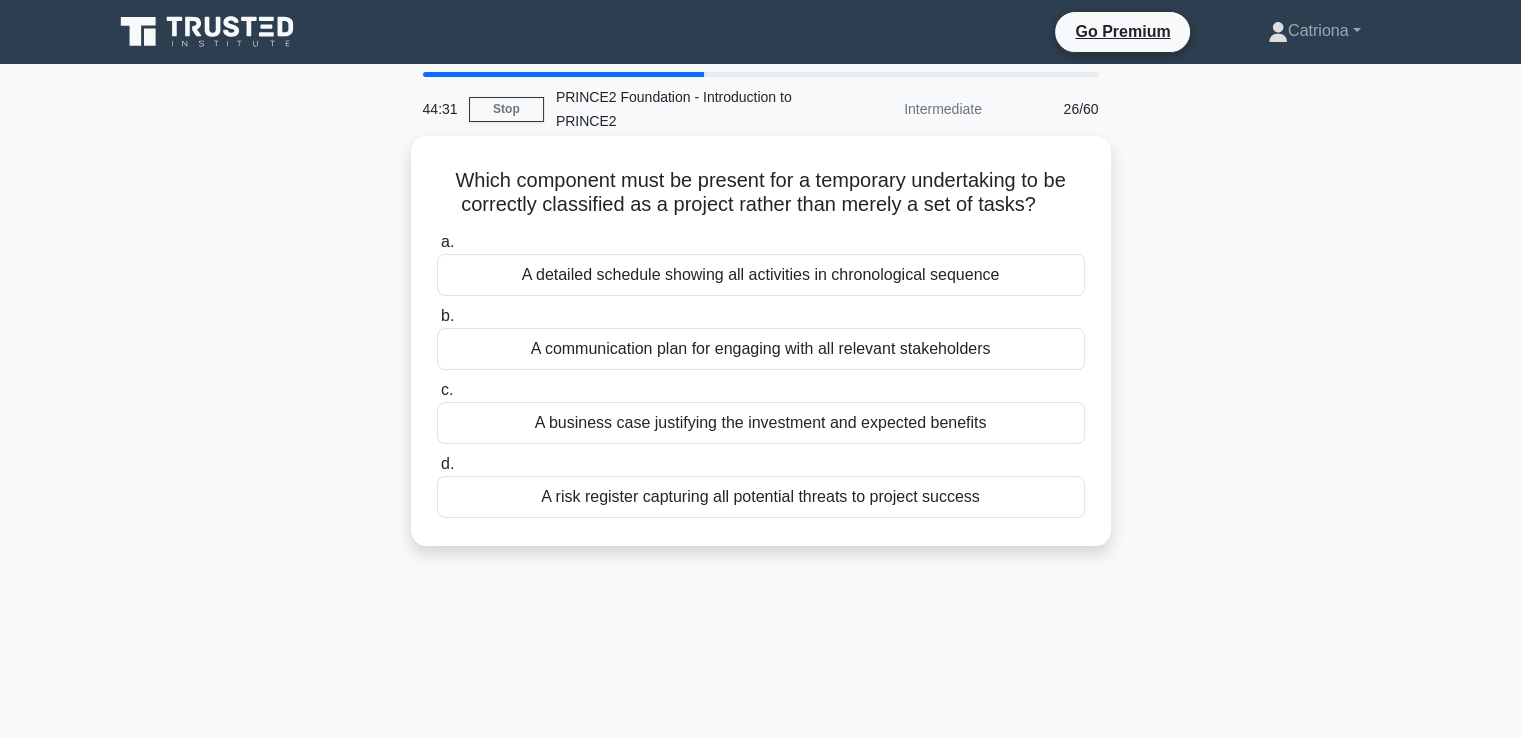 click on "A business case justifying the investment and expected benefits" at bounding box center [761, 423] 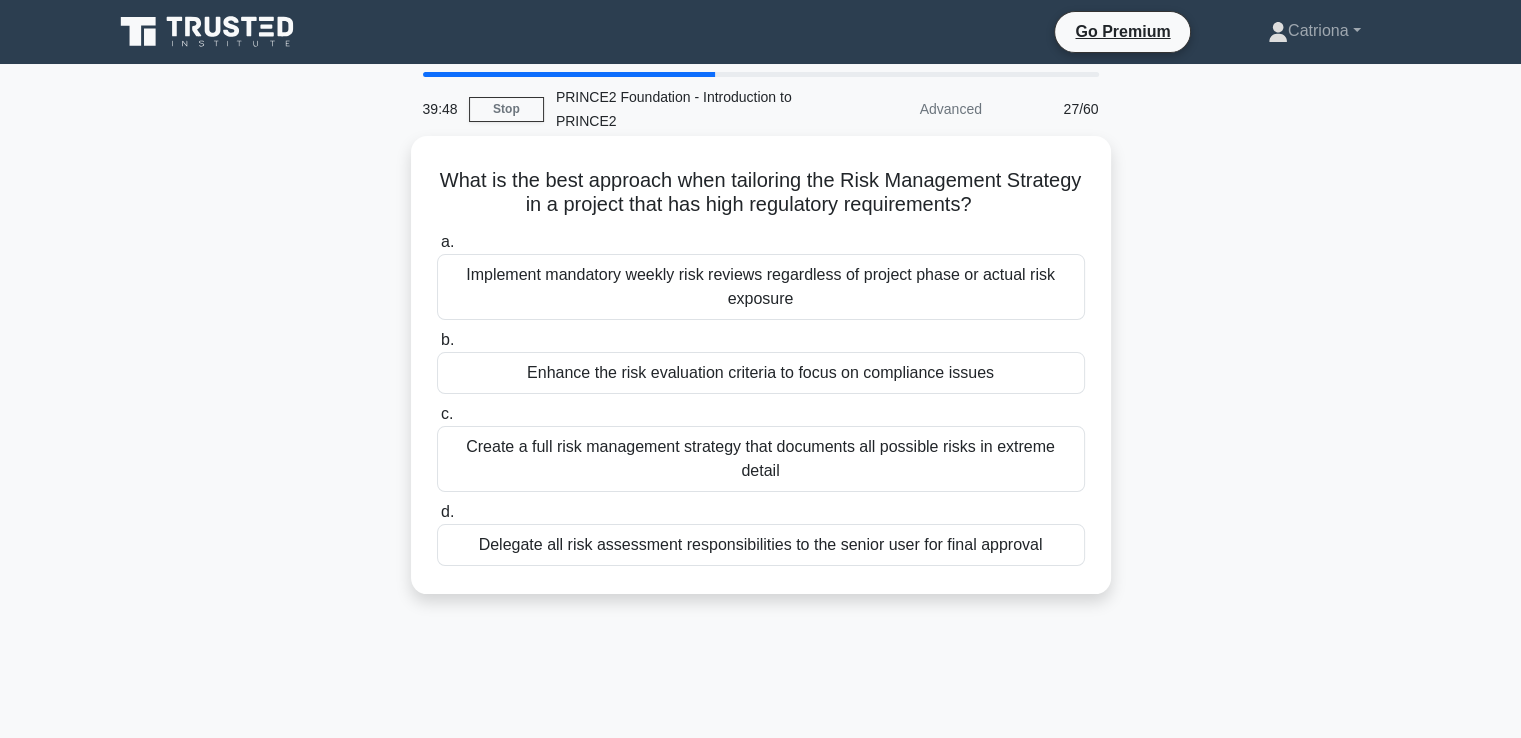 click on "Implement mandatory weekly risk reviews regardless of project phase or actual risk exposure" at bounding box center [761, 287] 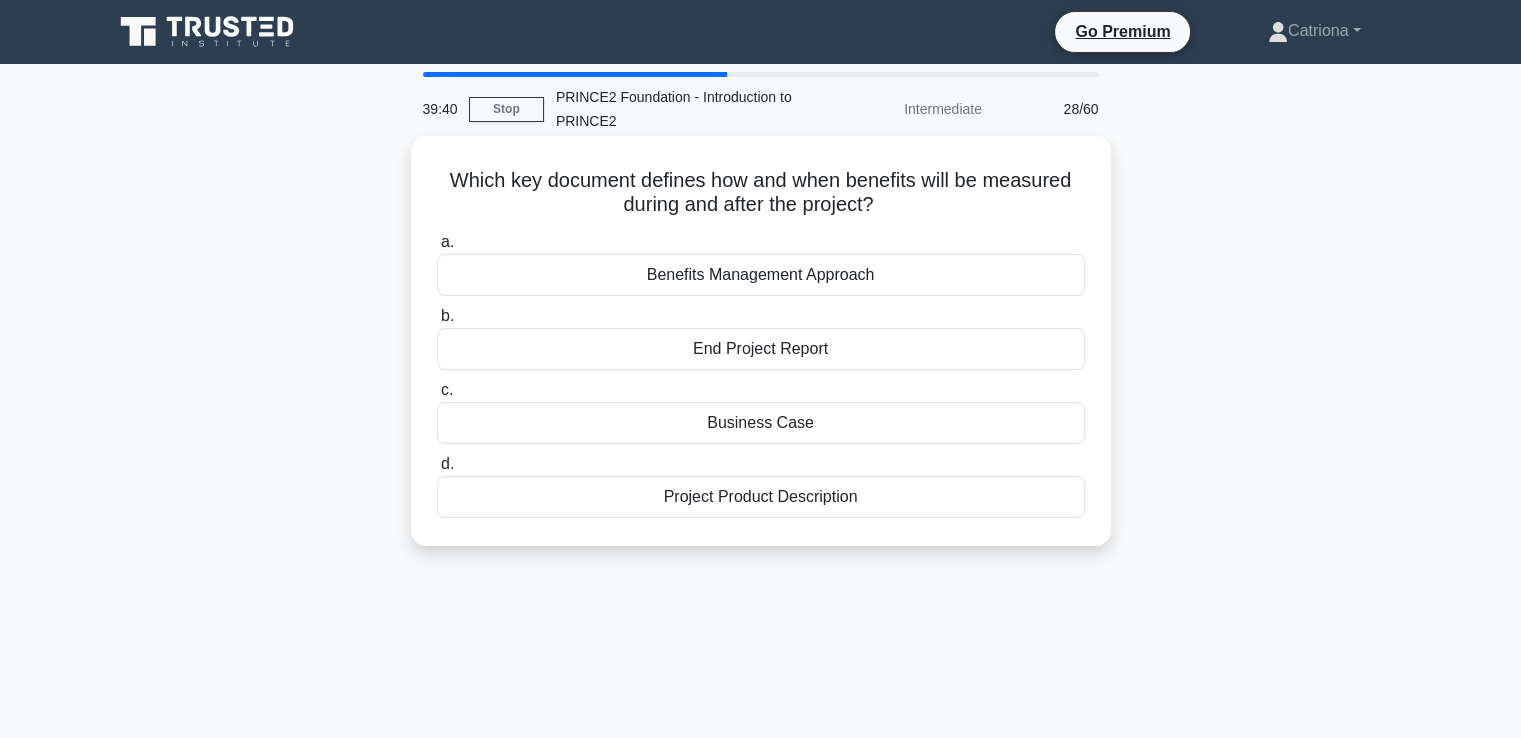 click on "Benefits Management Approach" at bounding box center (761, 275) 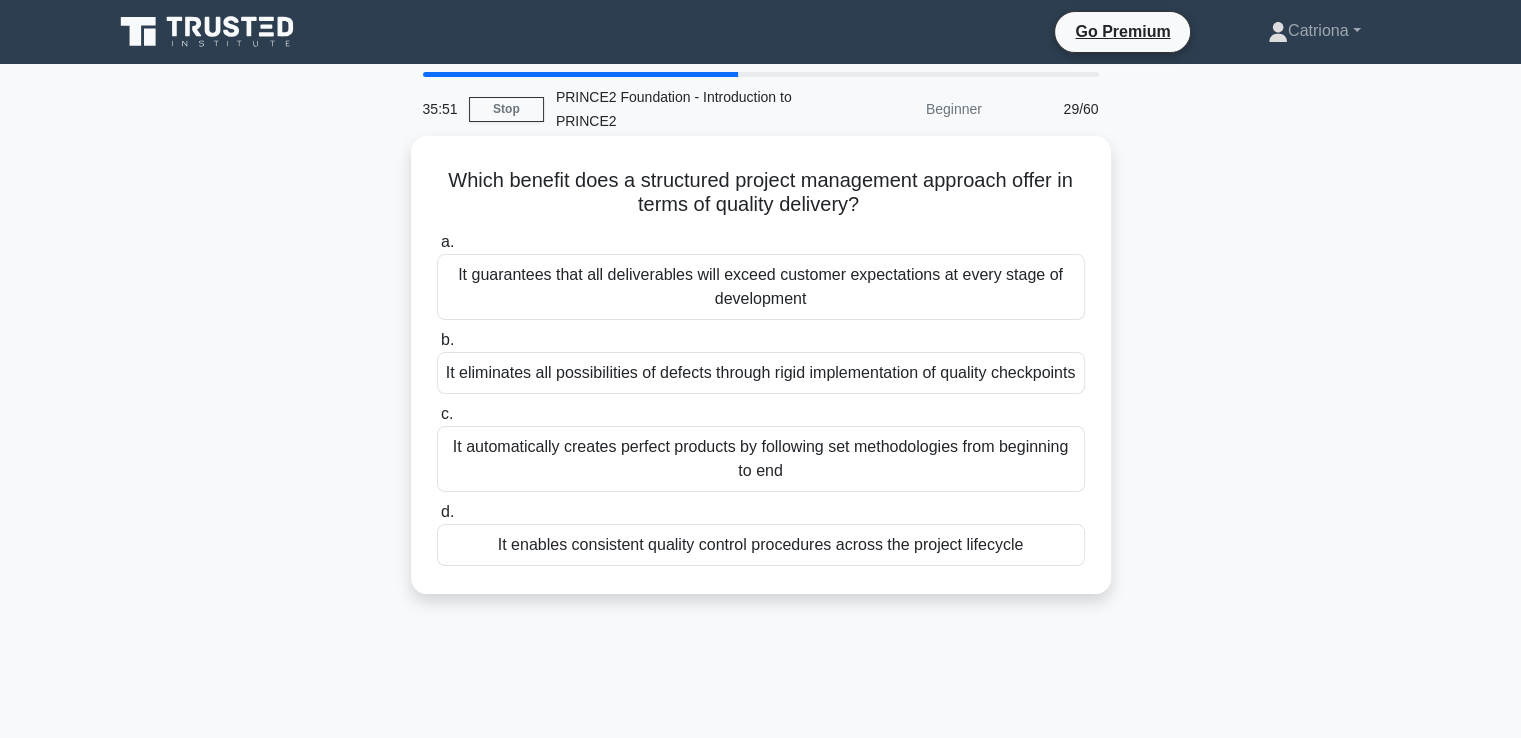 click on "It enables consistent quality control procedures across the project lifecycle" at bounding box center (761, 545) 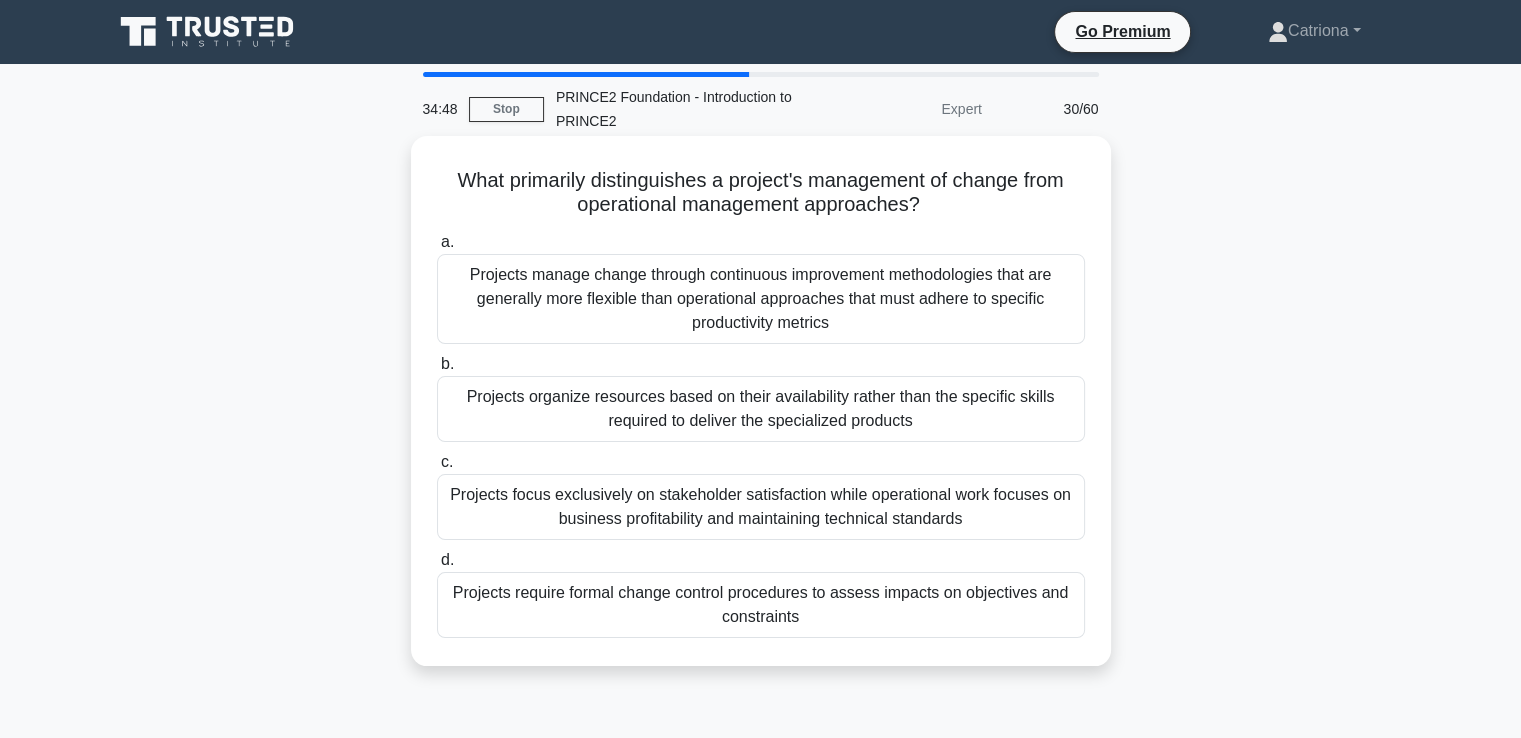 click on "Projects require formal change control procedures to assess impacts on objectives and constraints" at bounding box center [761, 605] 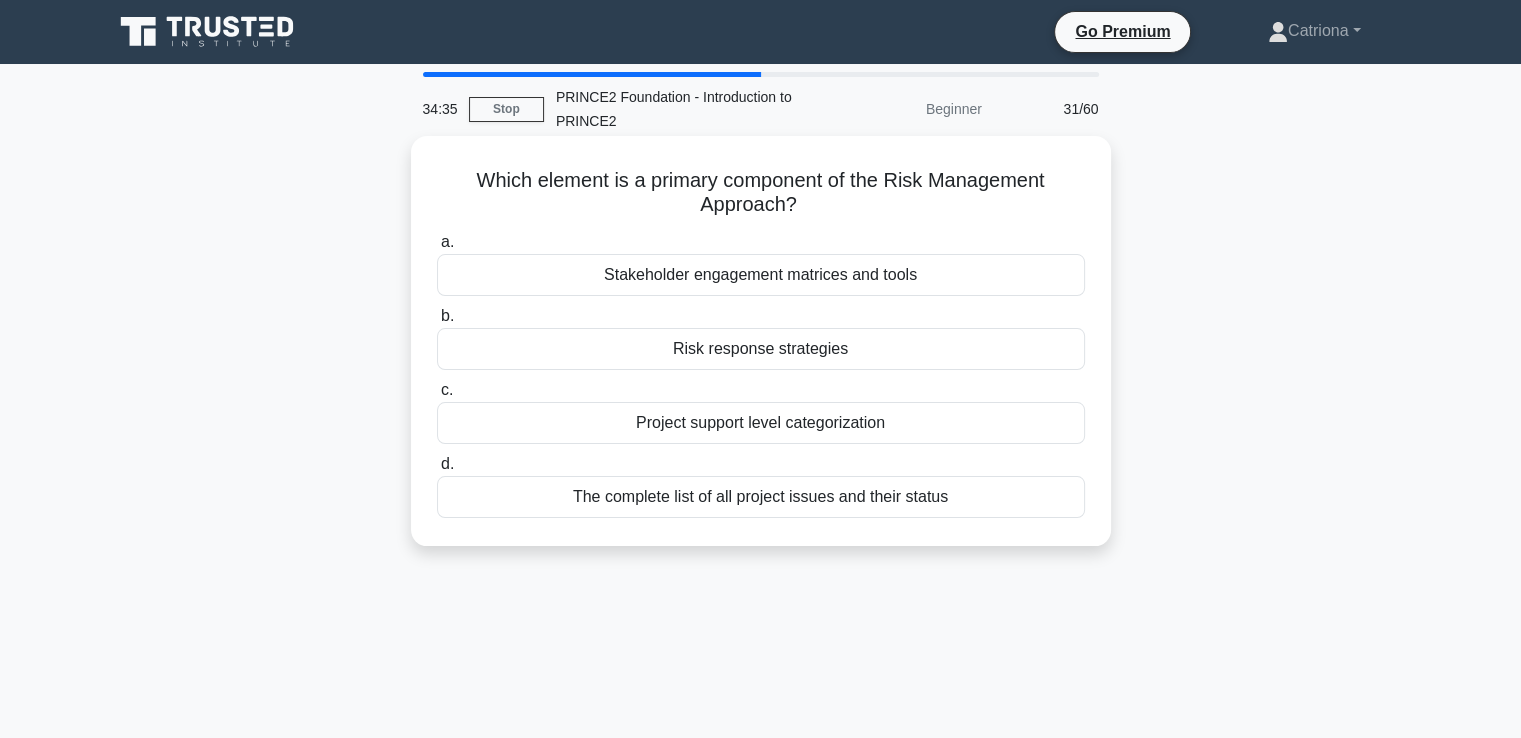 click on "Risk response strategies" at bounding box center [761, 349] 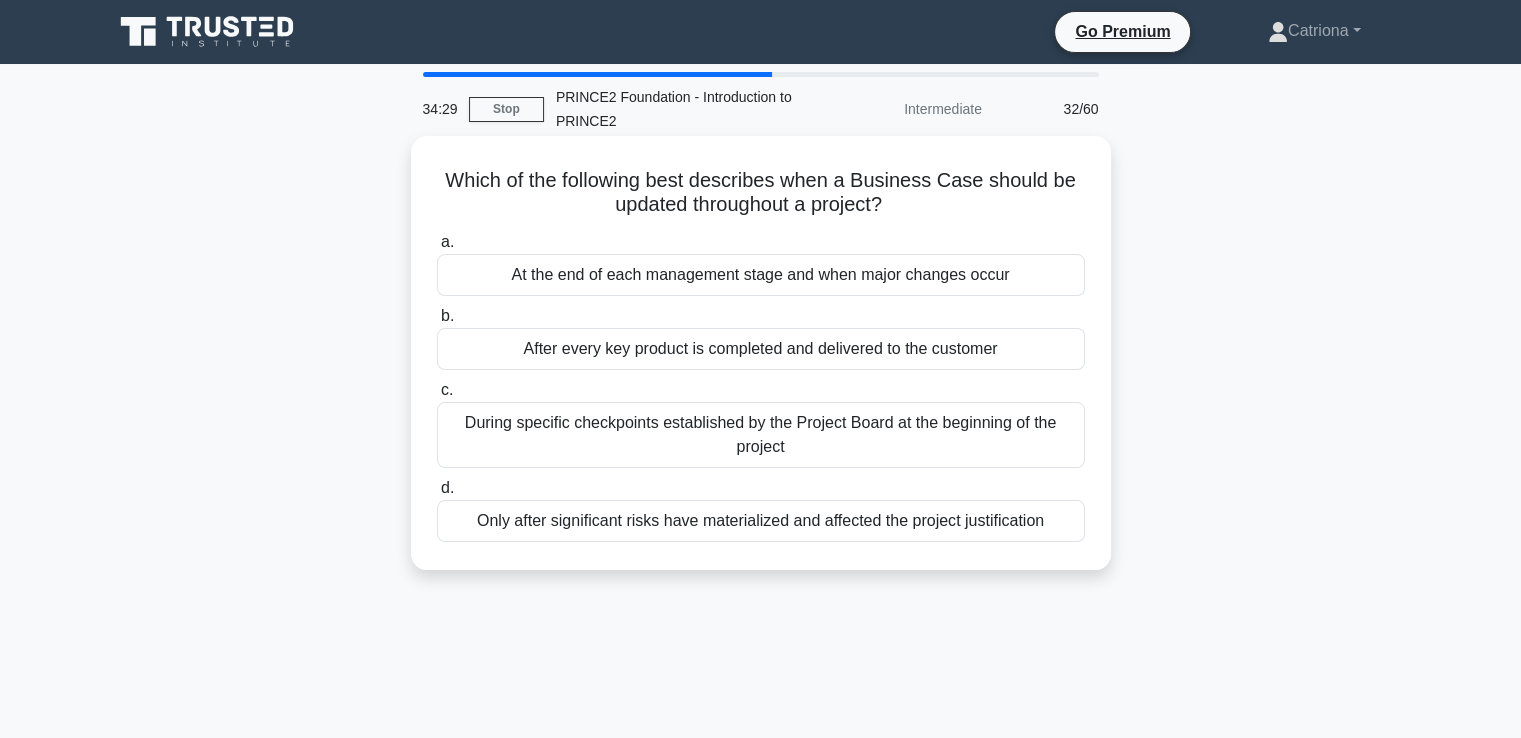 click on "At the end of each management stage and when major changes occur" at bounding box center [761, 275] 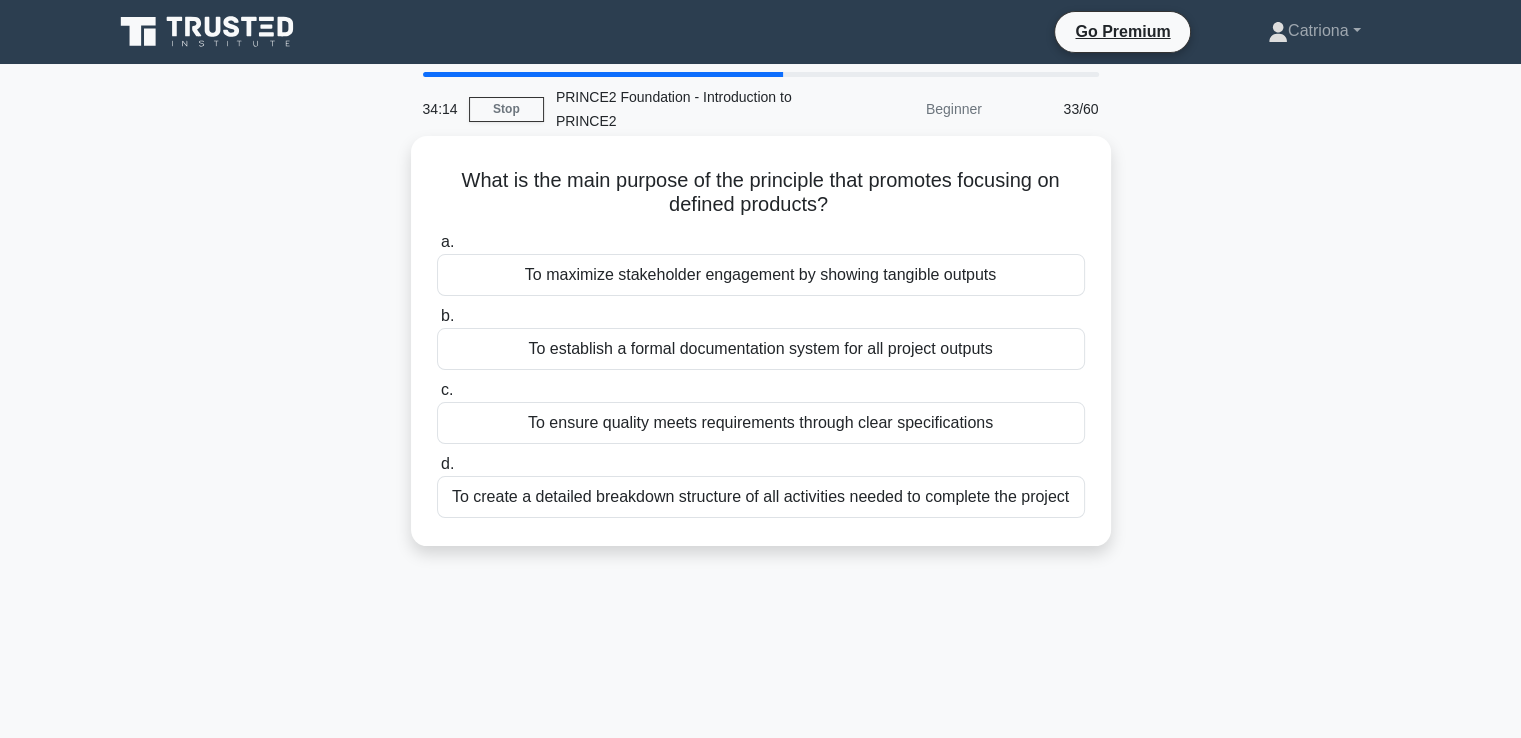 click on "To ensure quality meets requirements through clear specifications" at bounding box center (761, 423) 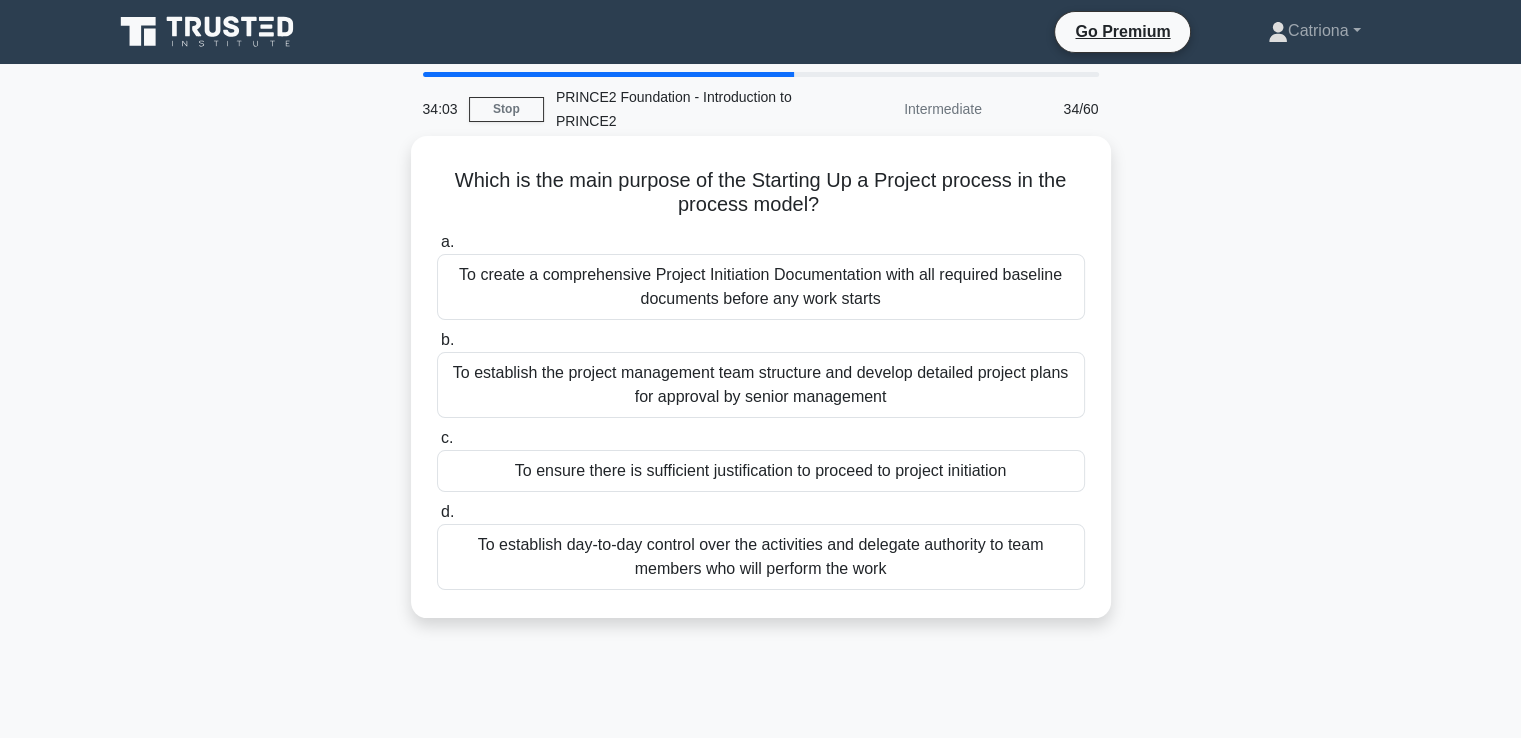 click on "To ensure there is sufficient justification to proceed to project initiation" at bounding box center (761, 471) 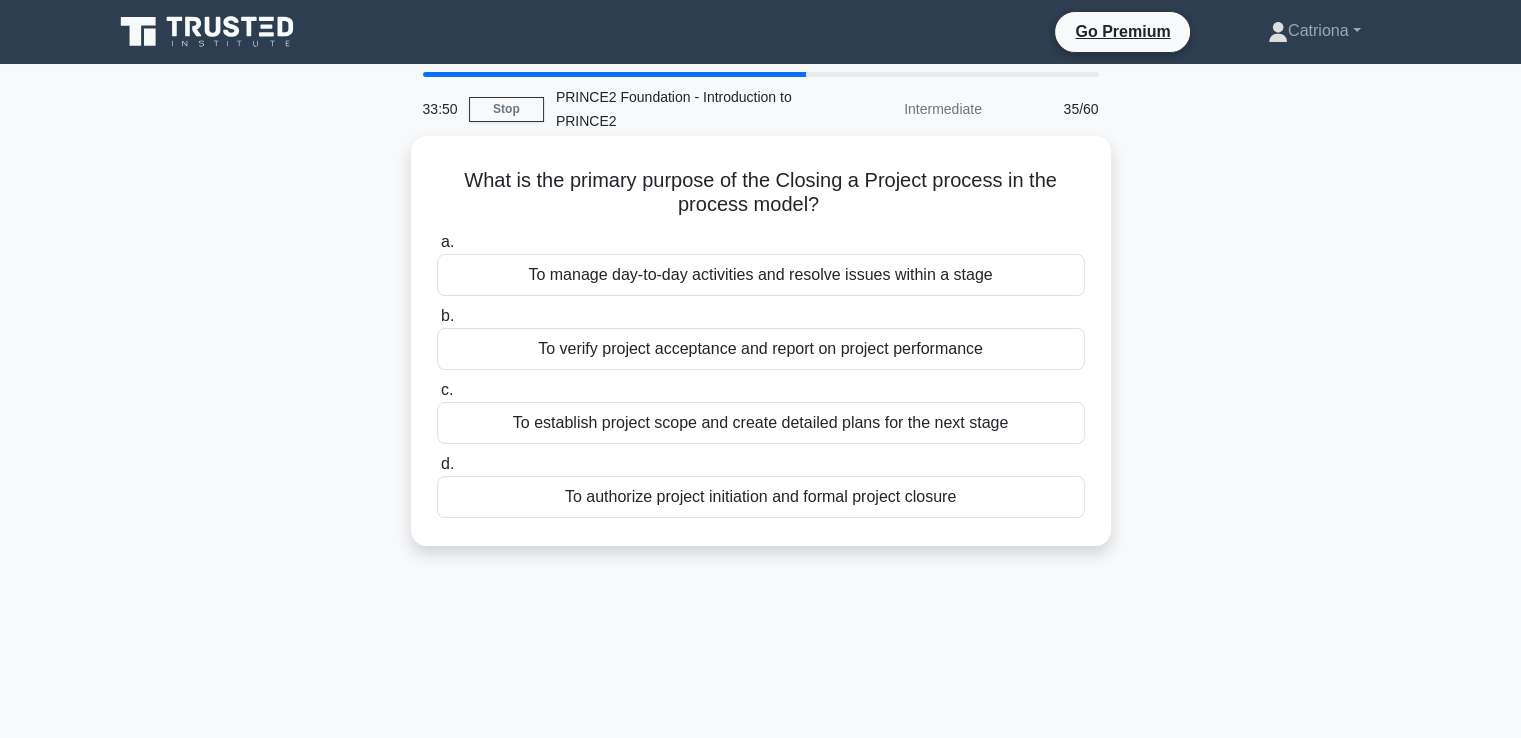 click on "To authorize project initiation and formal project closure" at bounding box center (761, 497) 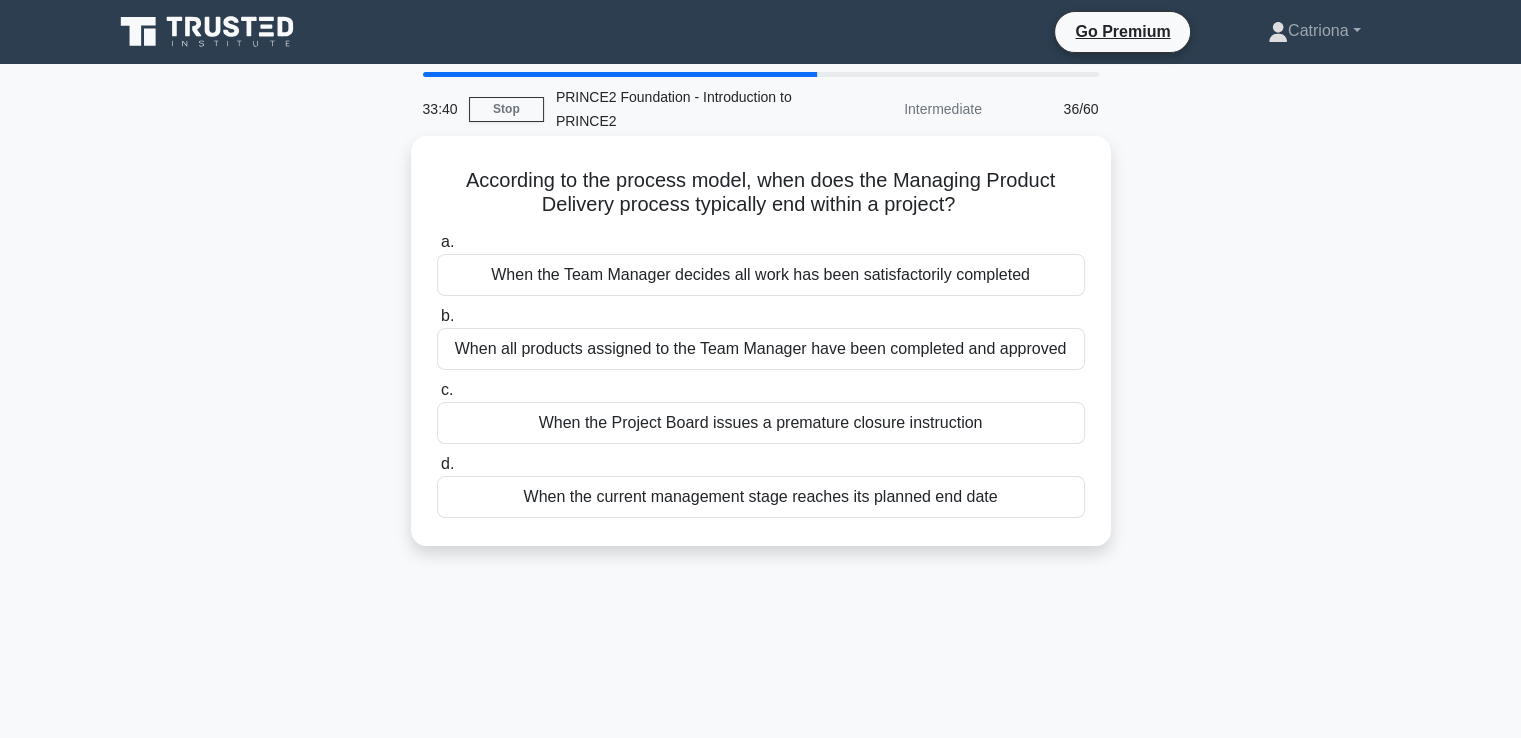 click on "When the Team Manager decides all work has been satisfactorily completed" at bounding box center [761, 275] 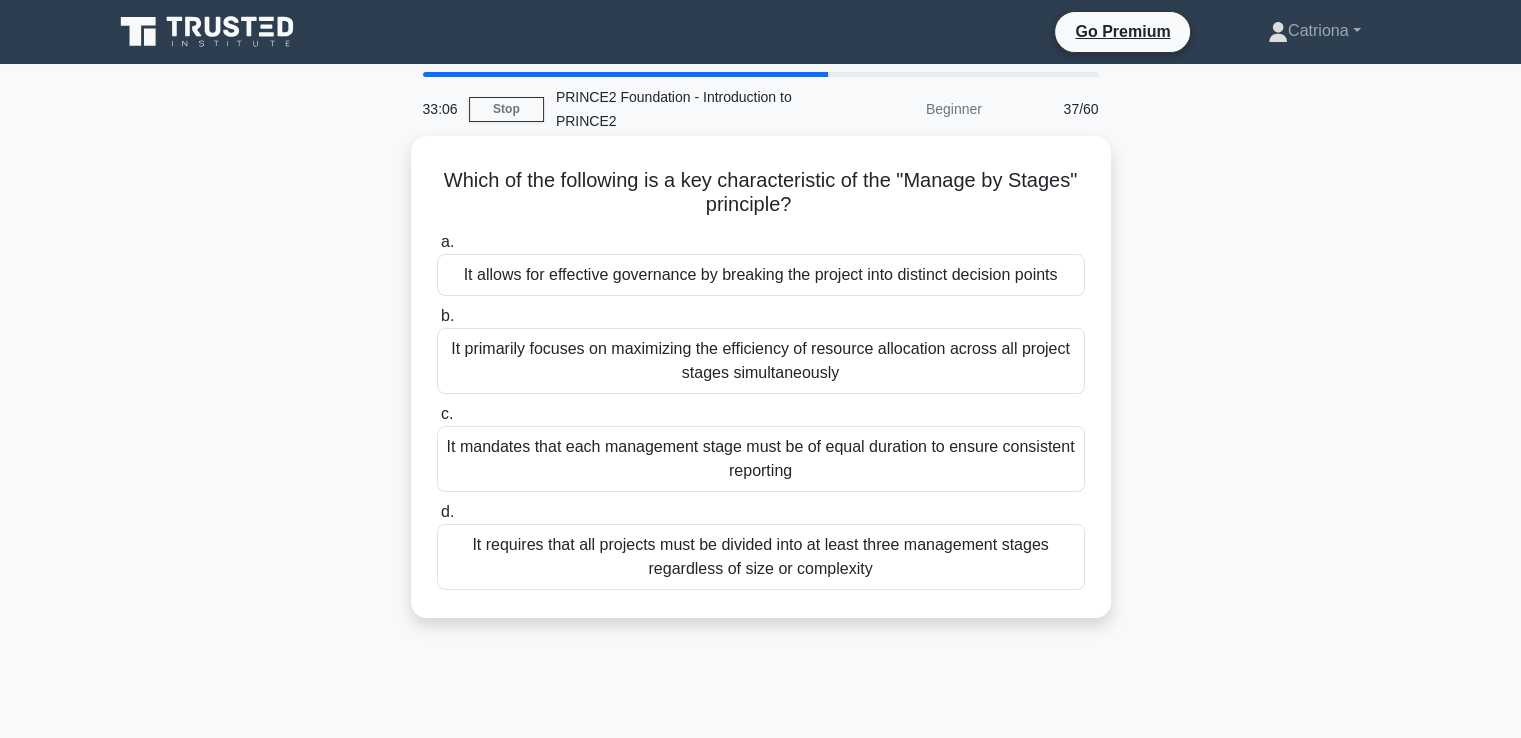 click on "It allows for effective governance by breaking the project into distinct decision points" at bounding box center [761, 275] 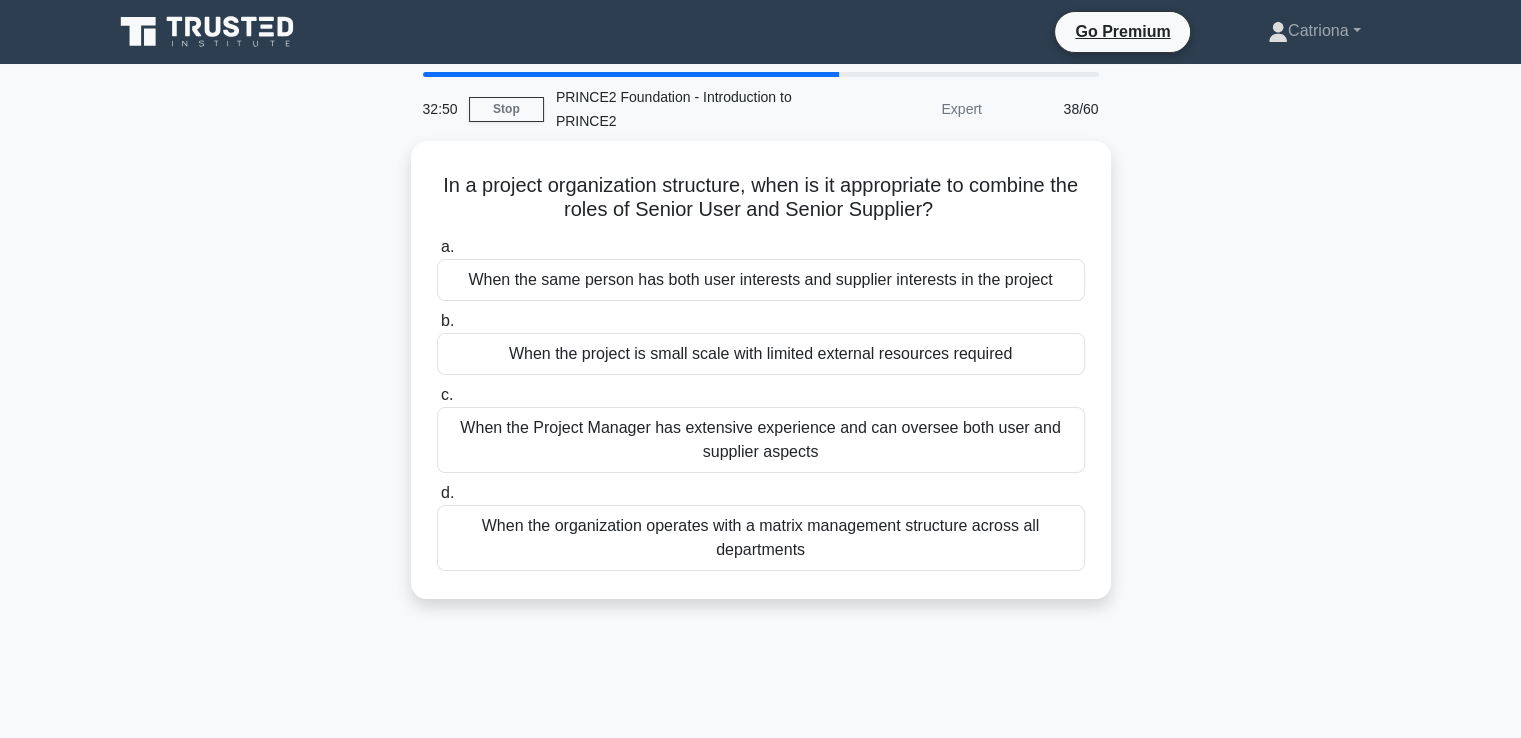 click on "When the same person has both user interests and supplier interests in the project" at bounding box center (761, 280) 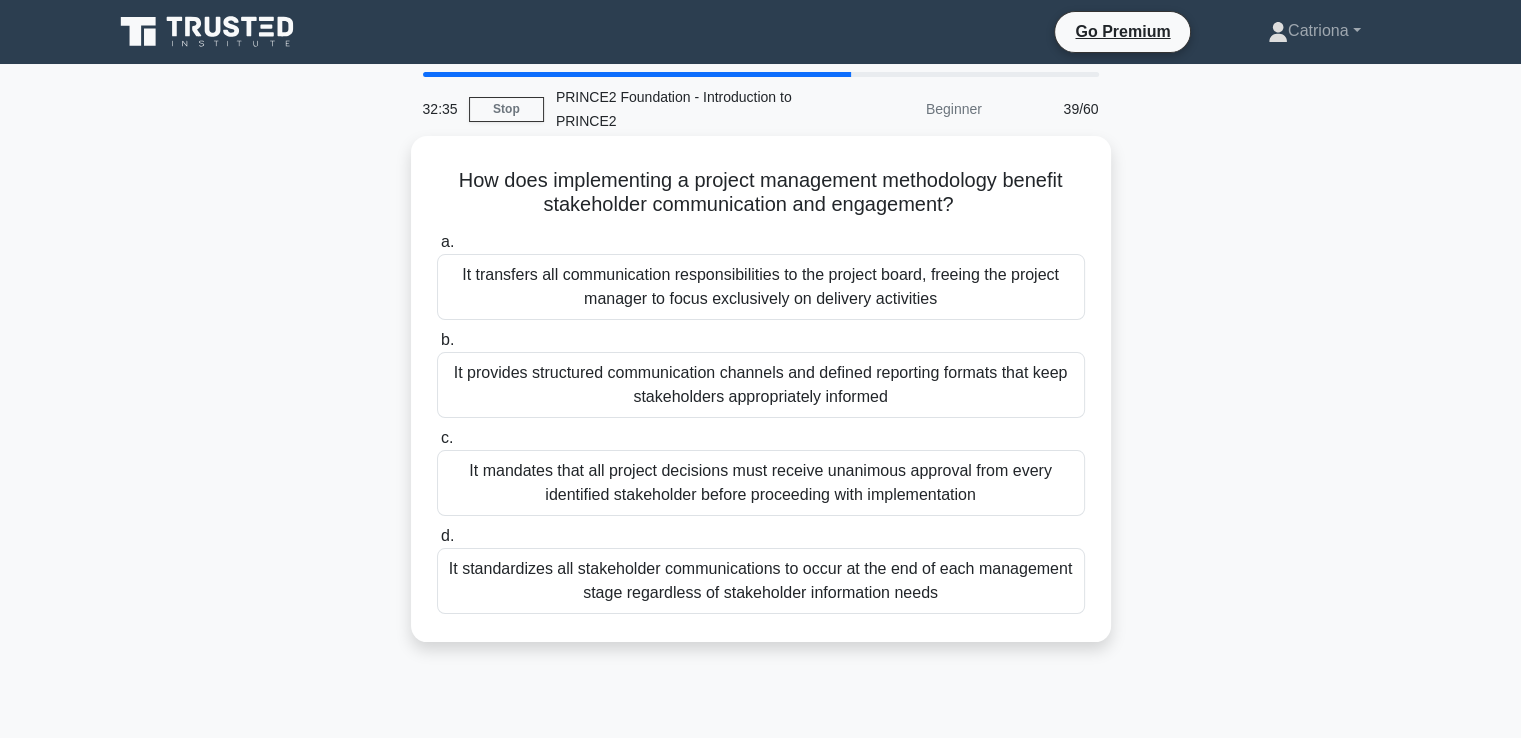 click on "It provides structured communication channels and defined reporting formats that keep stakeholders appropriately informed" at bounding box center (761, 385) 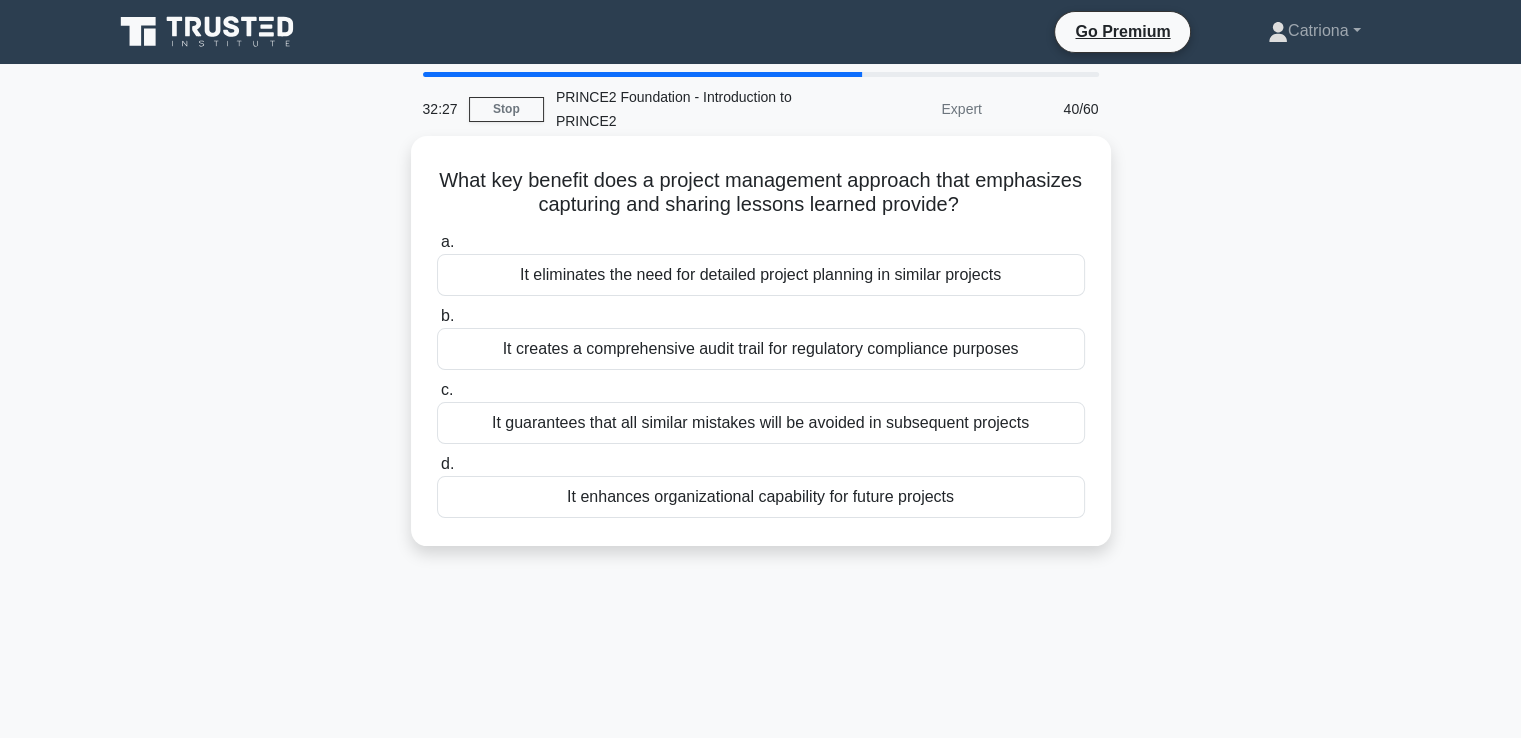 click on "It guarantees that all similar mistakes will be avoided in subsequent projects" at bounding box center (761, 423) 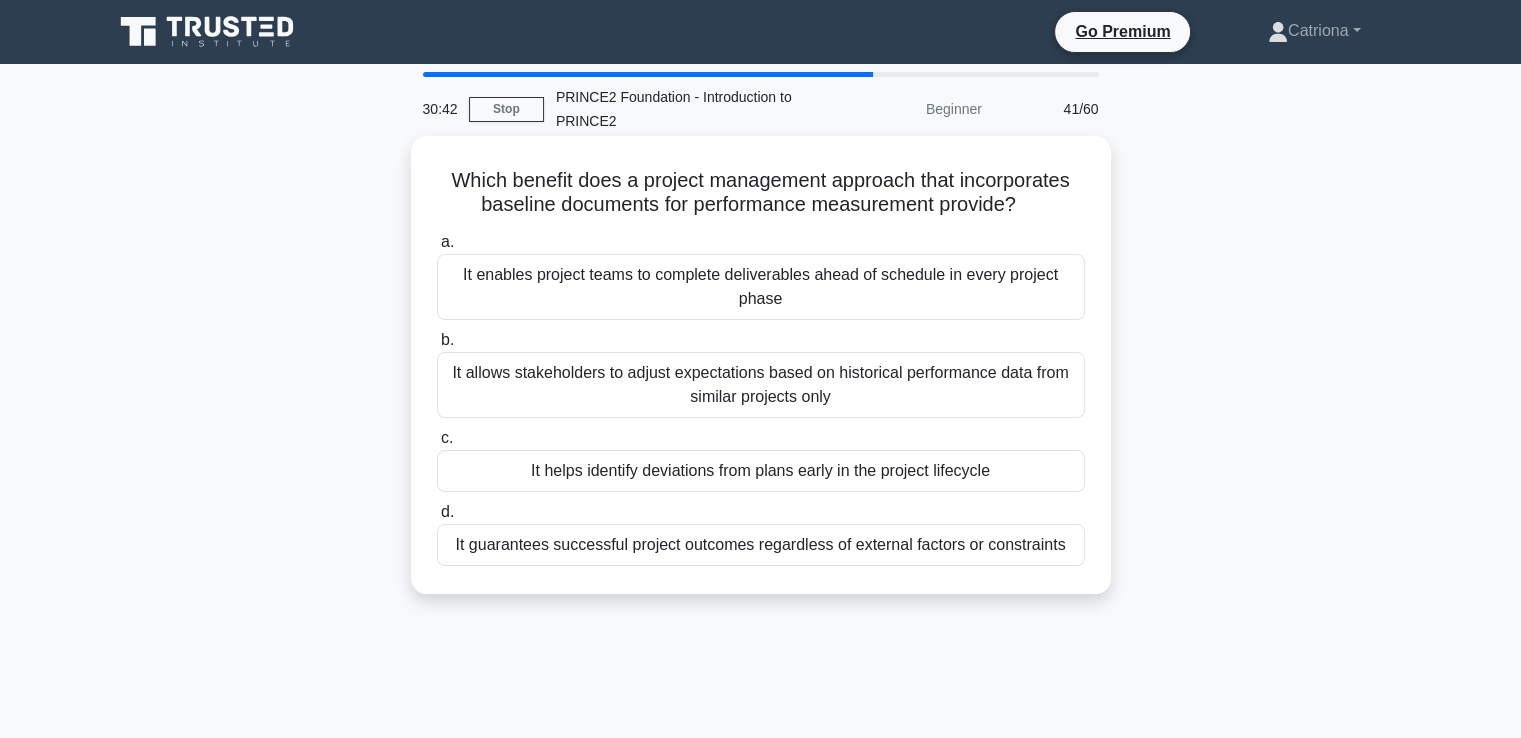 click on "It helps identify deviations from plans early in the project lifecycle" at bounding box center [761, 471] 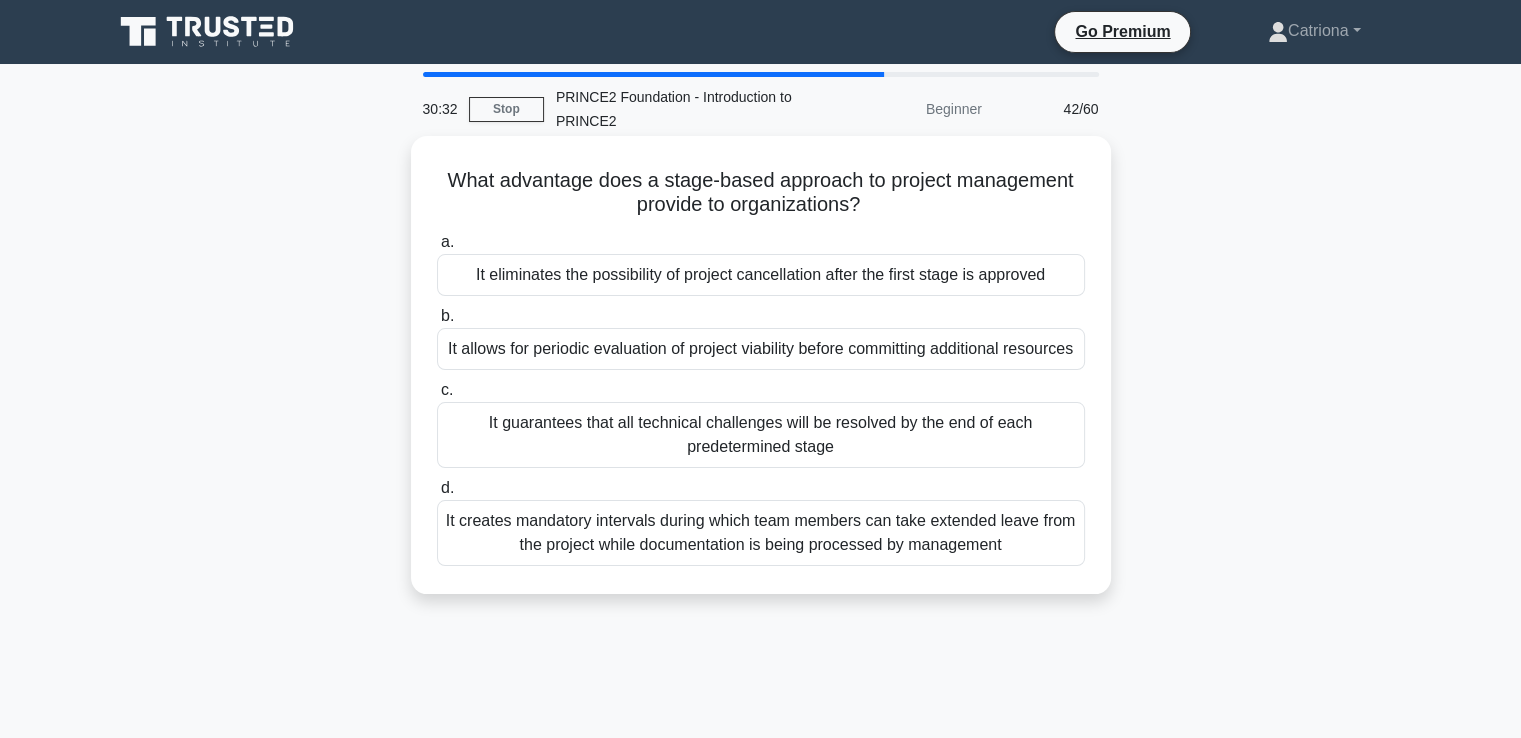 click on "It allows for periodic evaluation of project viability before committing additional resources" at bounding box center (761, 349) 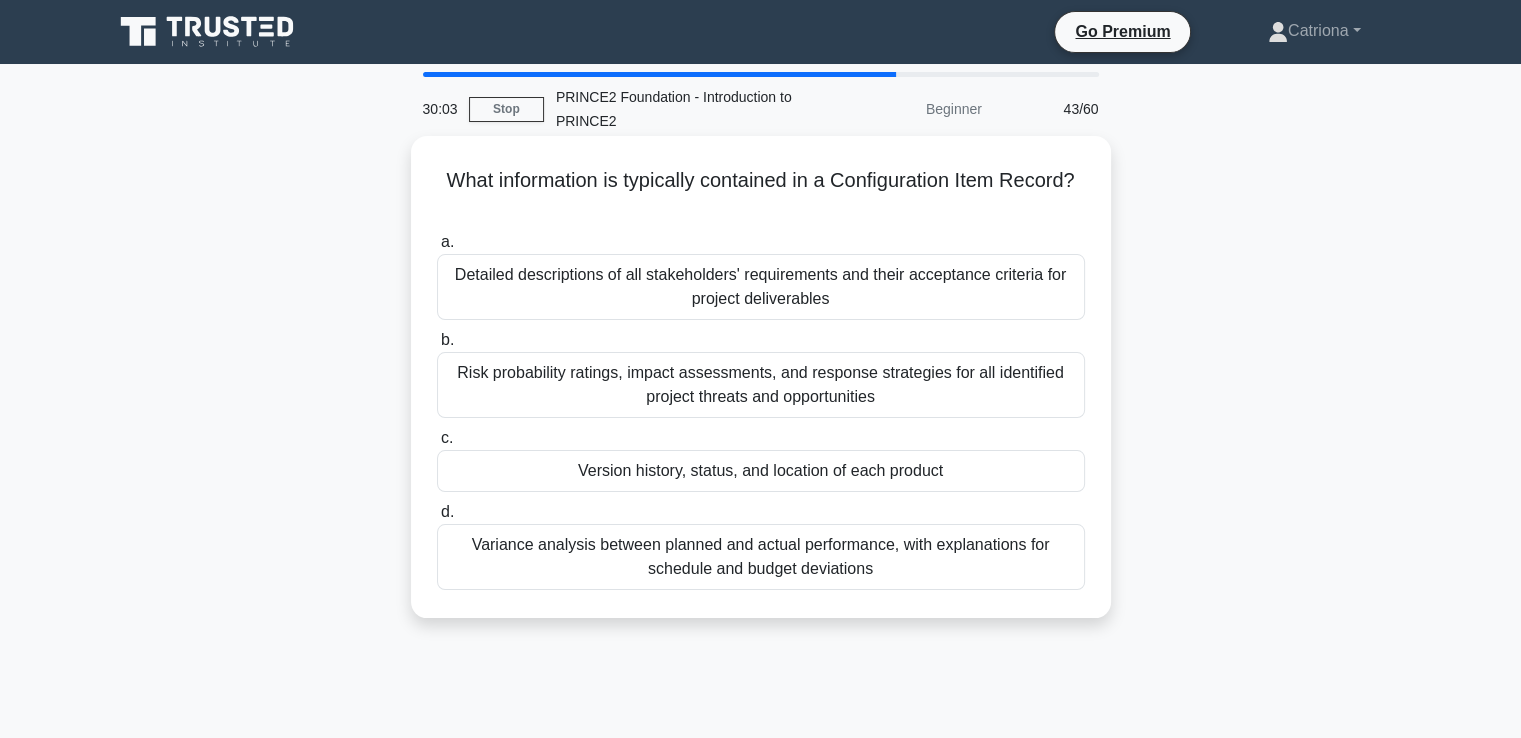 click on "Detailed descriptions of all stakeholders' requirements and their acceptance criteria for project deliverables" at bounding box center [761, 287] 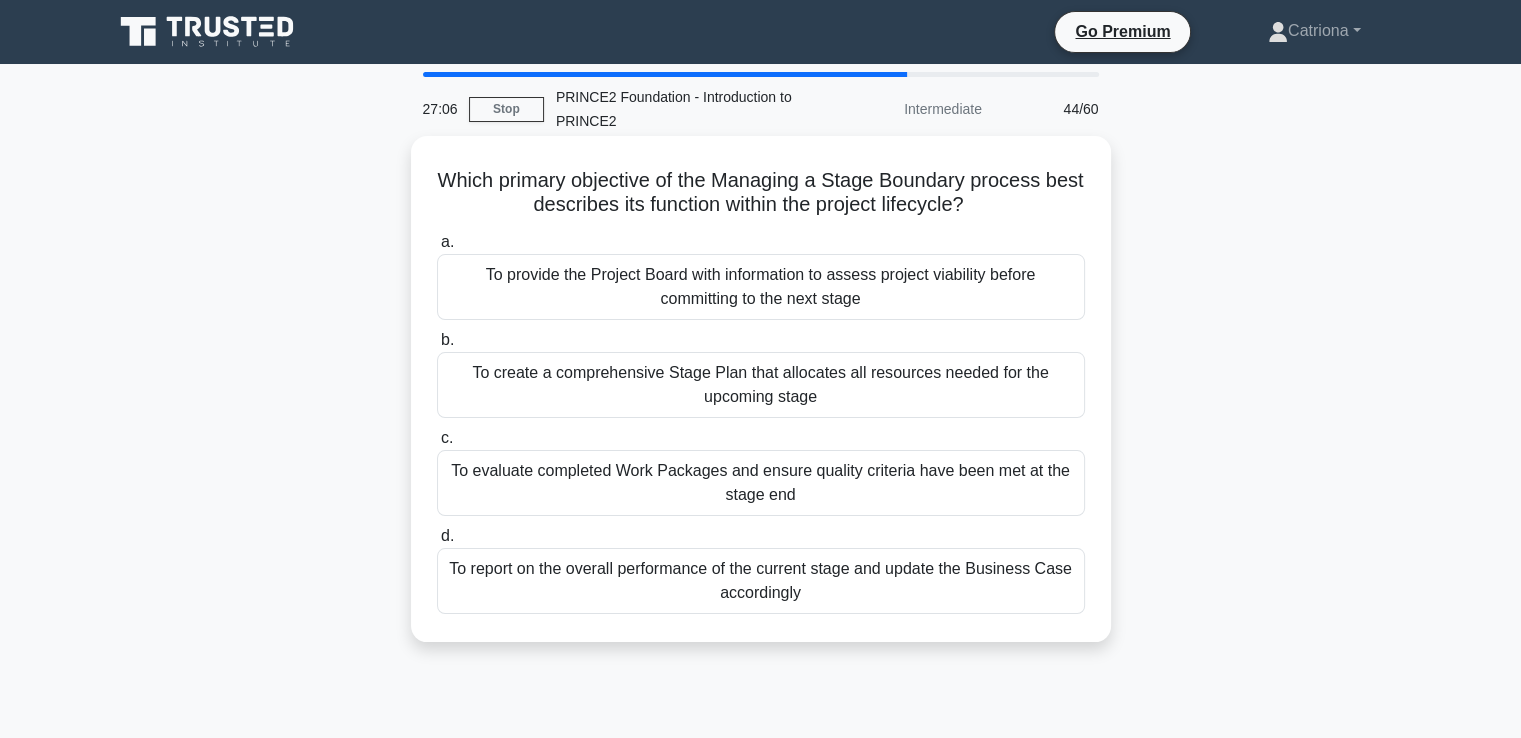 click on "To provide the Project Board with information to assess project viability before committing to the next stage" at bounding box center (761, 287) 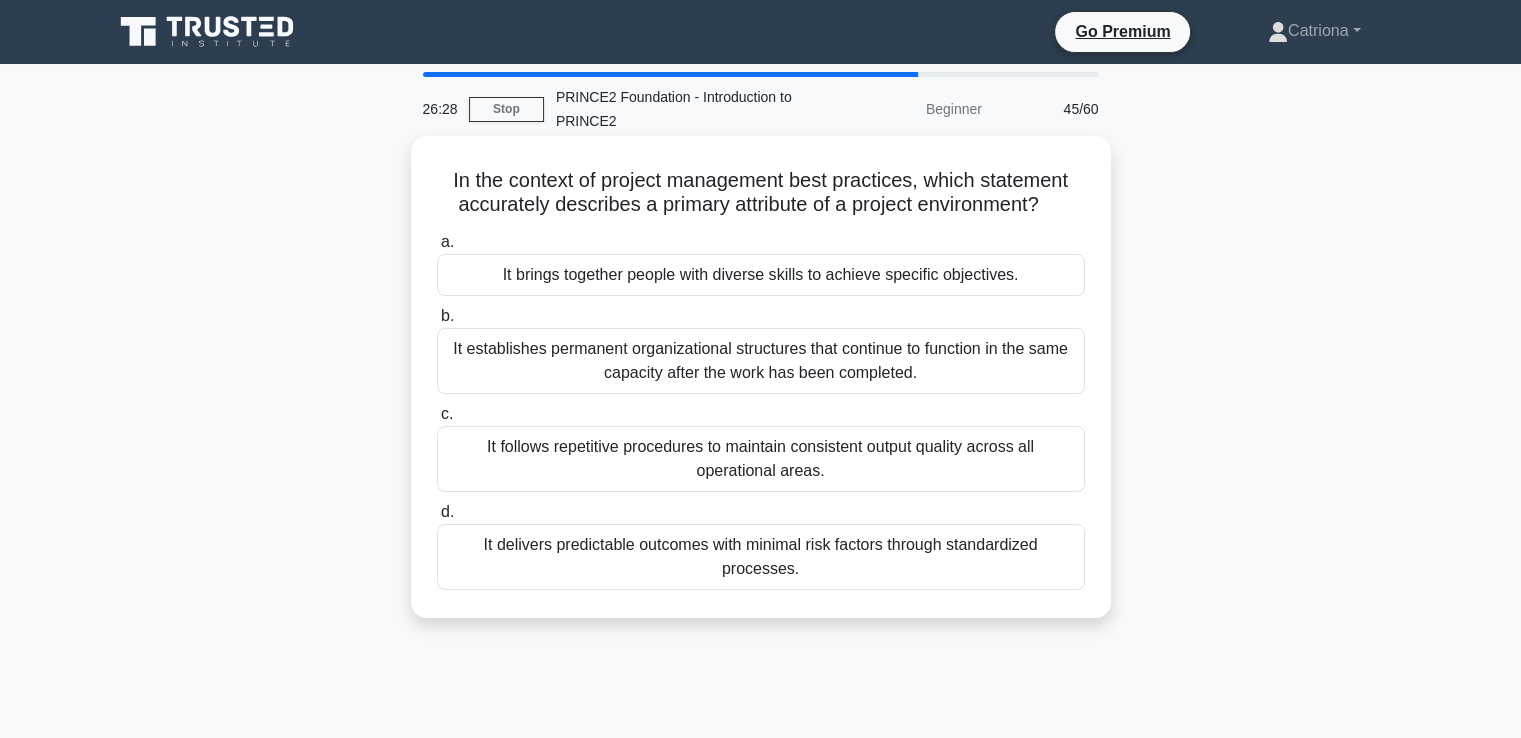 click on "It brings together people with diverse skills to achieve specific objectives." at bounding box center (761, 275) 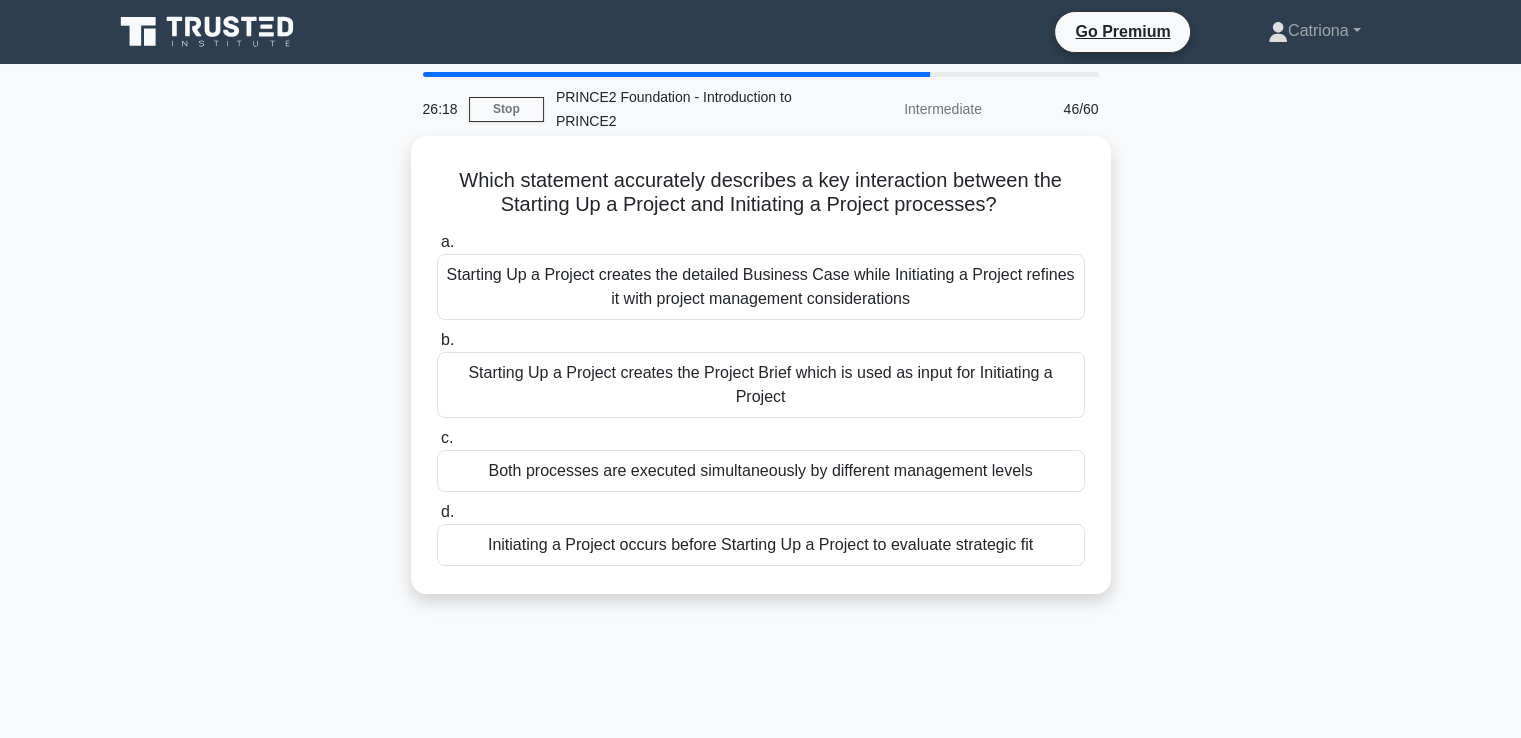 click on "Starting Up a Project creates the Project Brief which is used as input for Initiating a Project" at bounding box center (761, 385) 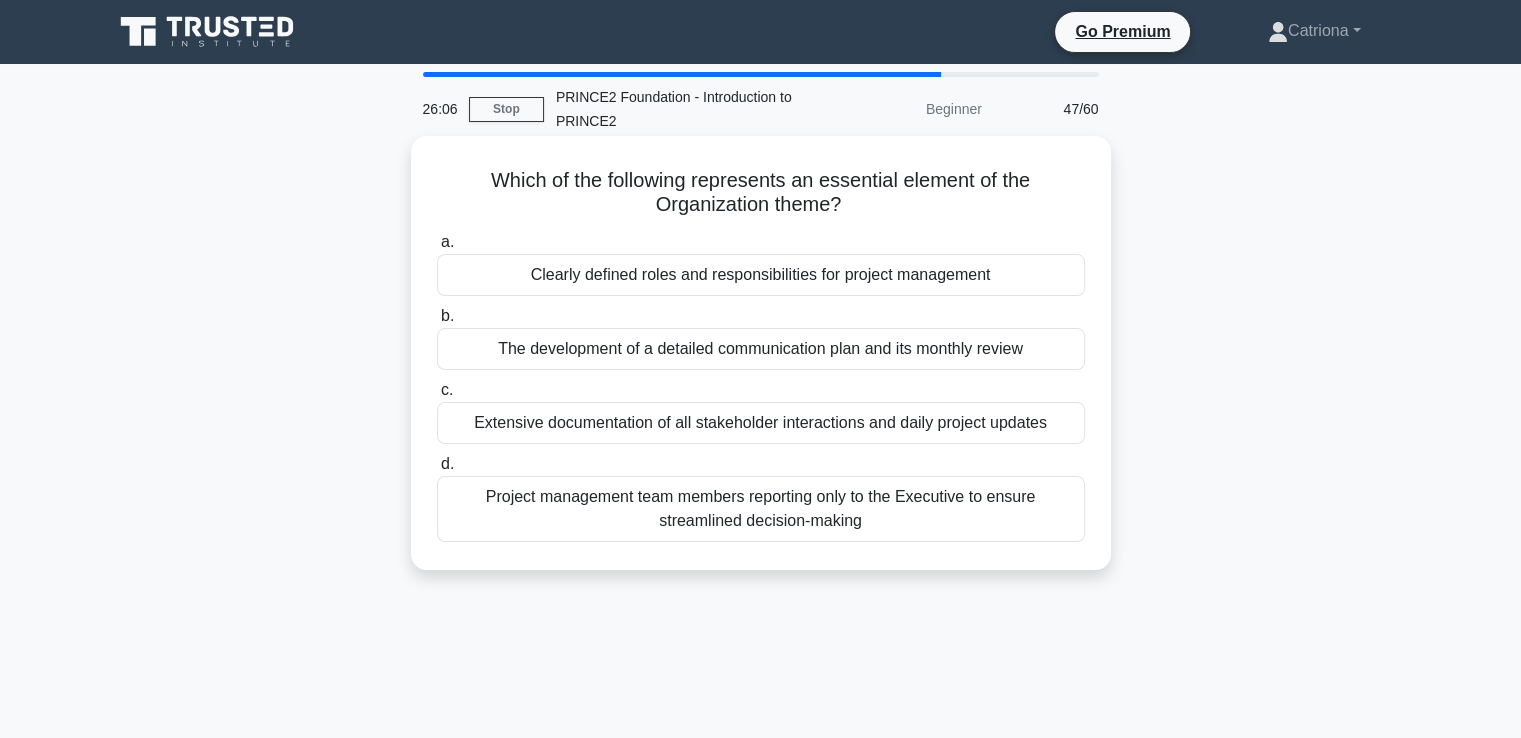 click on "Clearly defined roles and responsibilities for project management" at bounding box center (761, 275) 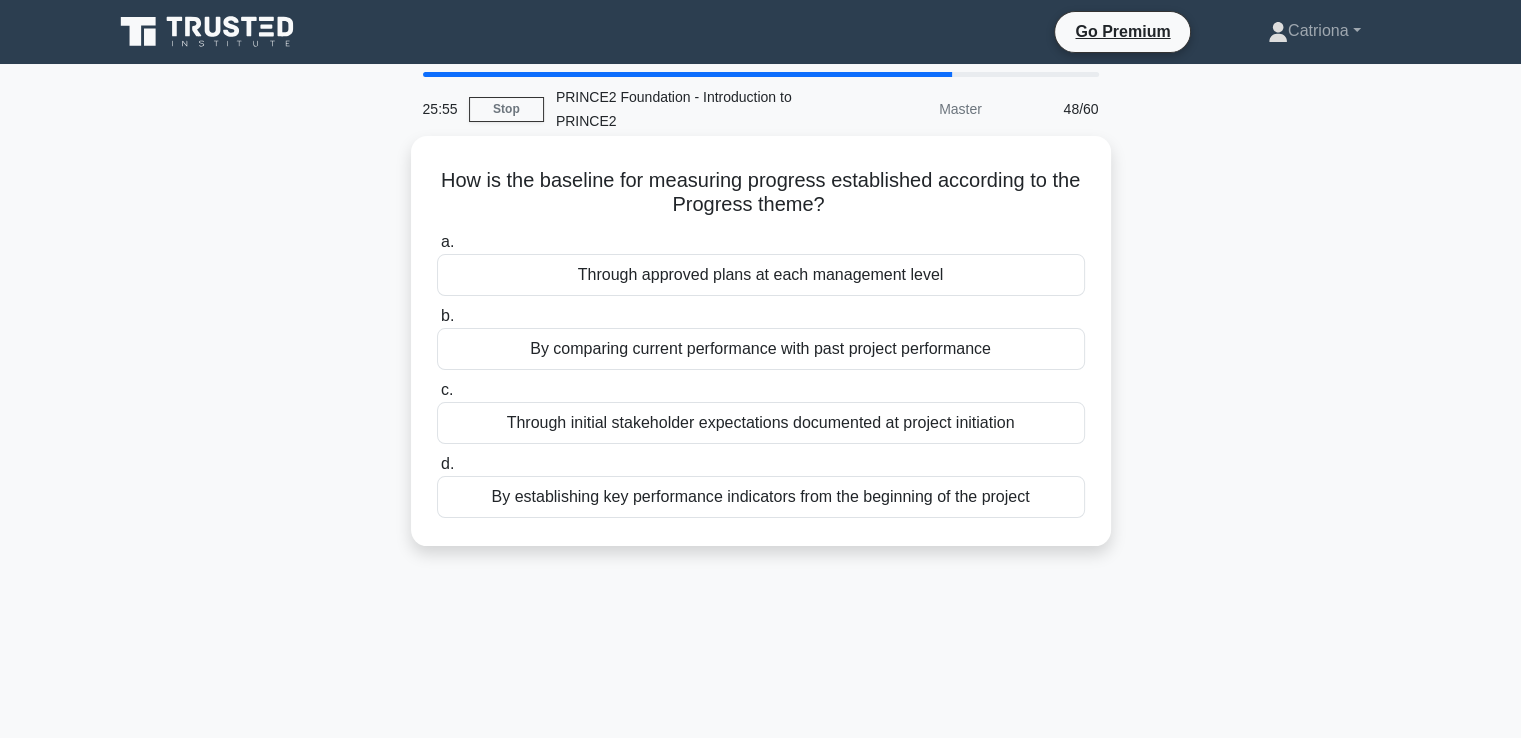 click on "By establishing key performance indicators from the beginning of the project" at bounding box center (761, 497) 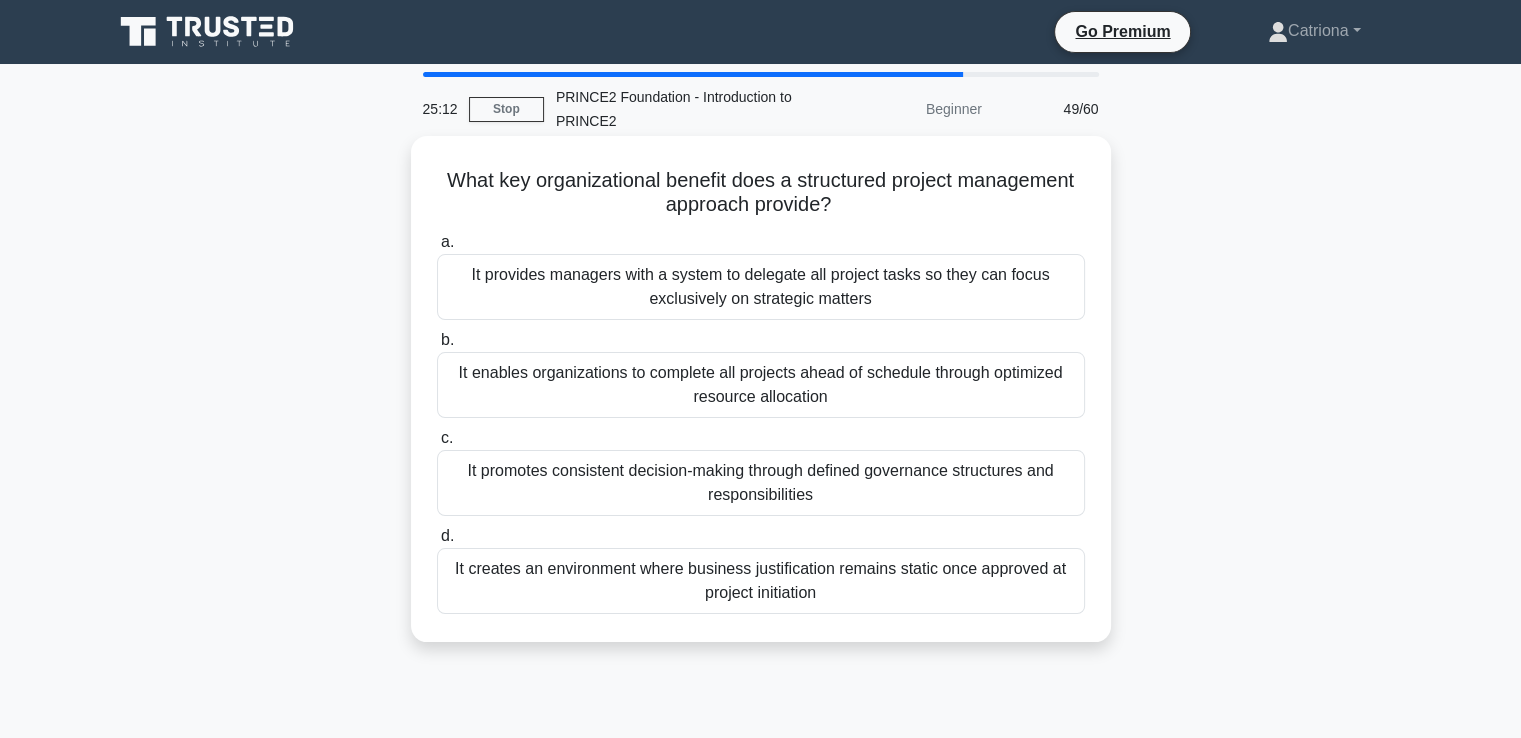 click on "It creates an environment where business justification remains static once approved at project initiation" at bounding box center (761, 581) 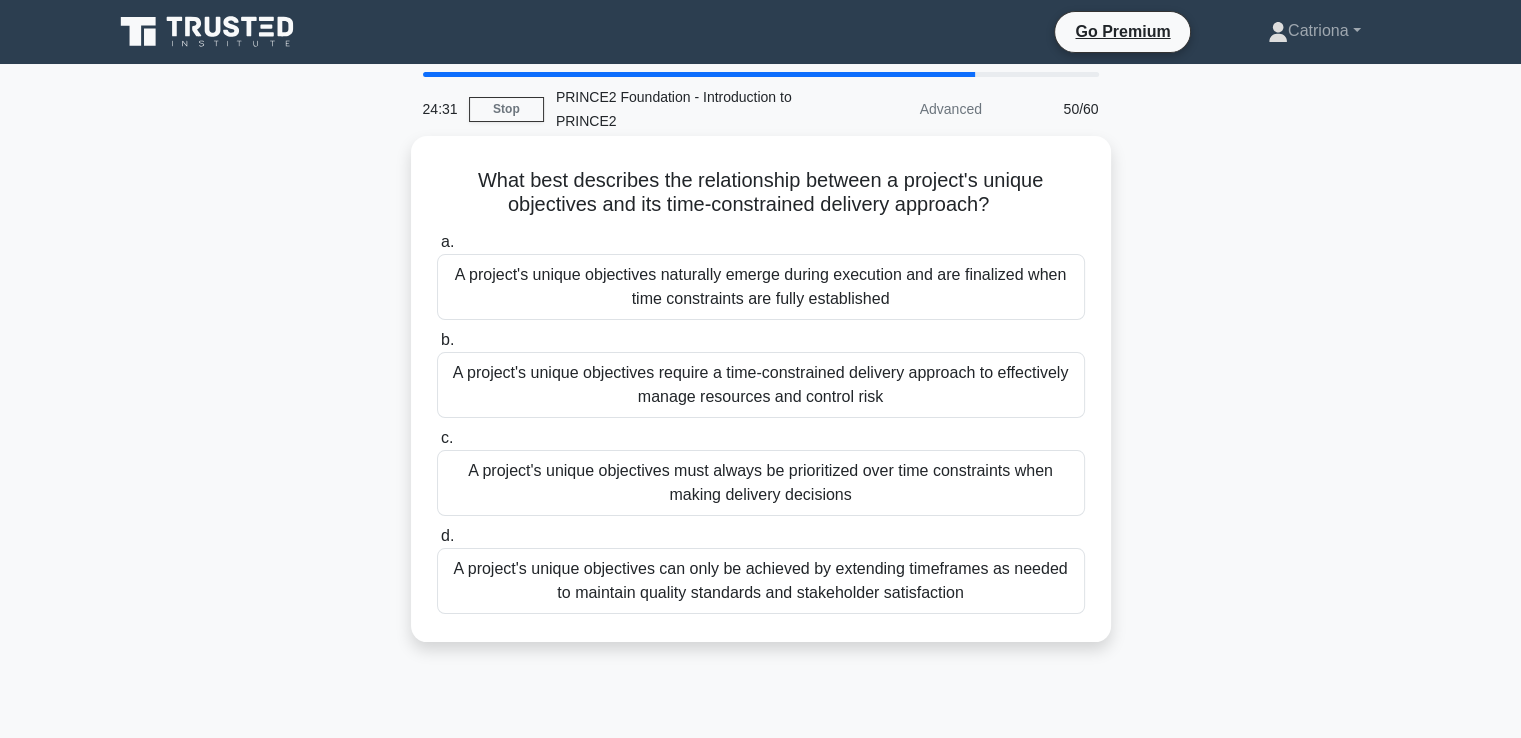 click on "A project's unique objectives can only be achieved by extending timeframes as needed to maintain quality standards and stakeholder satisfaction" at bounding box center [761, 581] 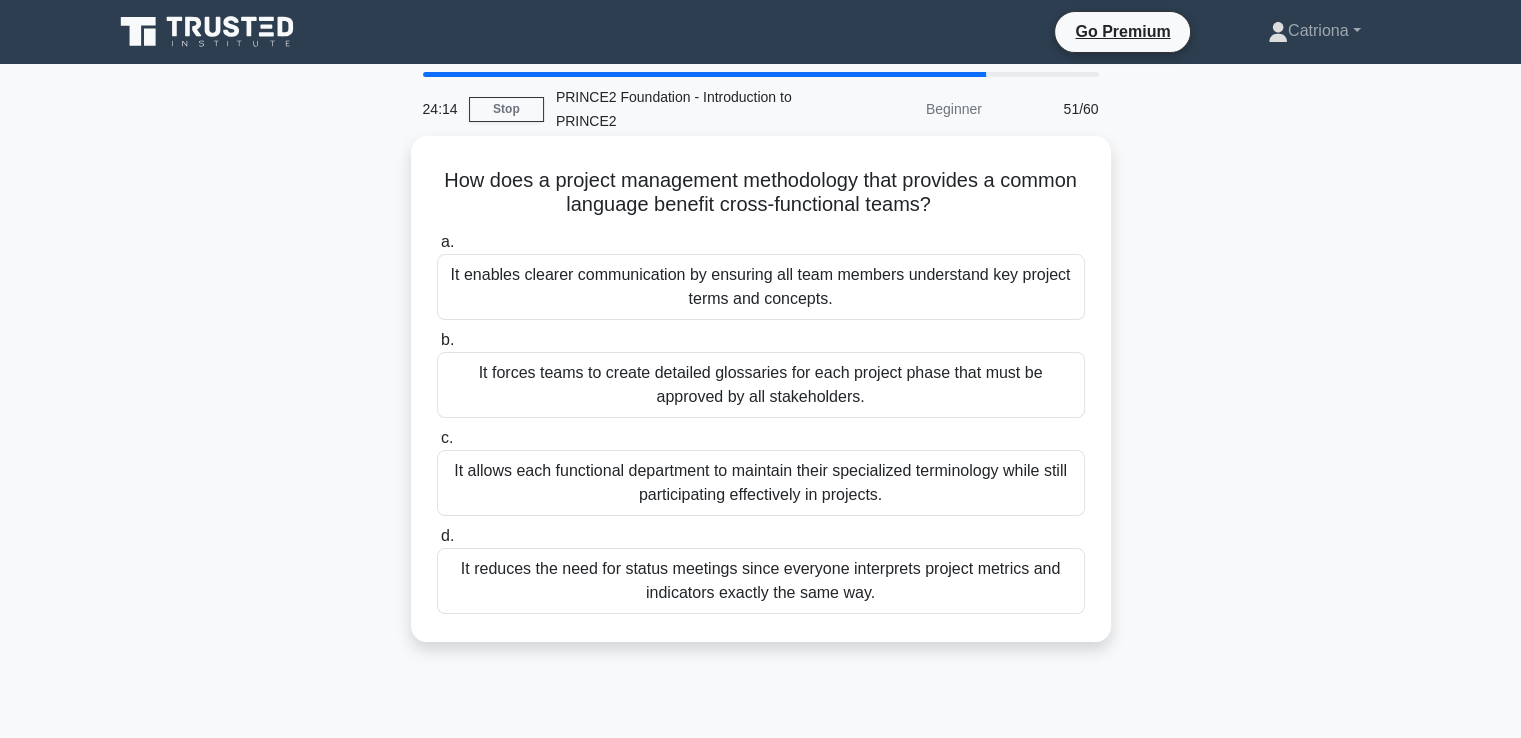 click on "It enables clearer communication by ensuring all team members understand key project terms and concepts." at bounding box center [761, 287] 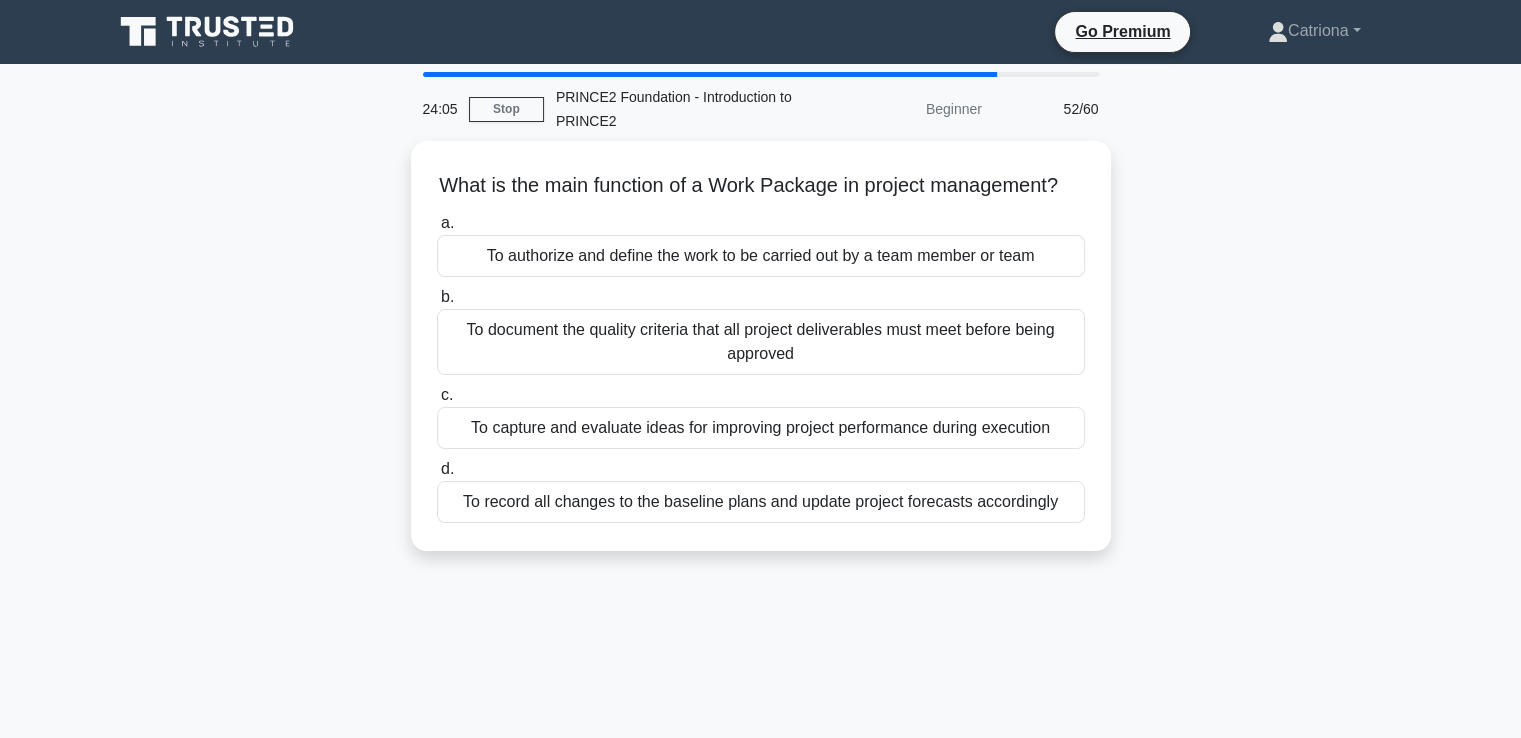 click on "To authorize and define the work to be carried out by a team member or team" at bounding box center (761, 256) 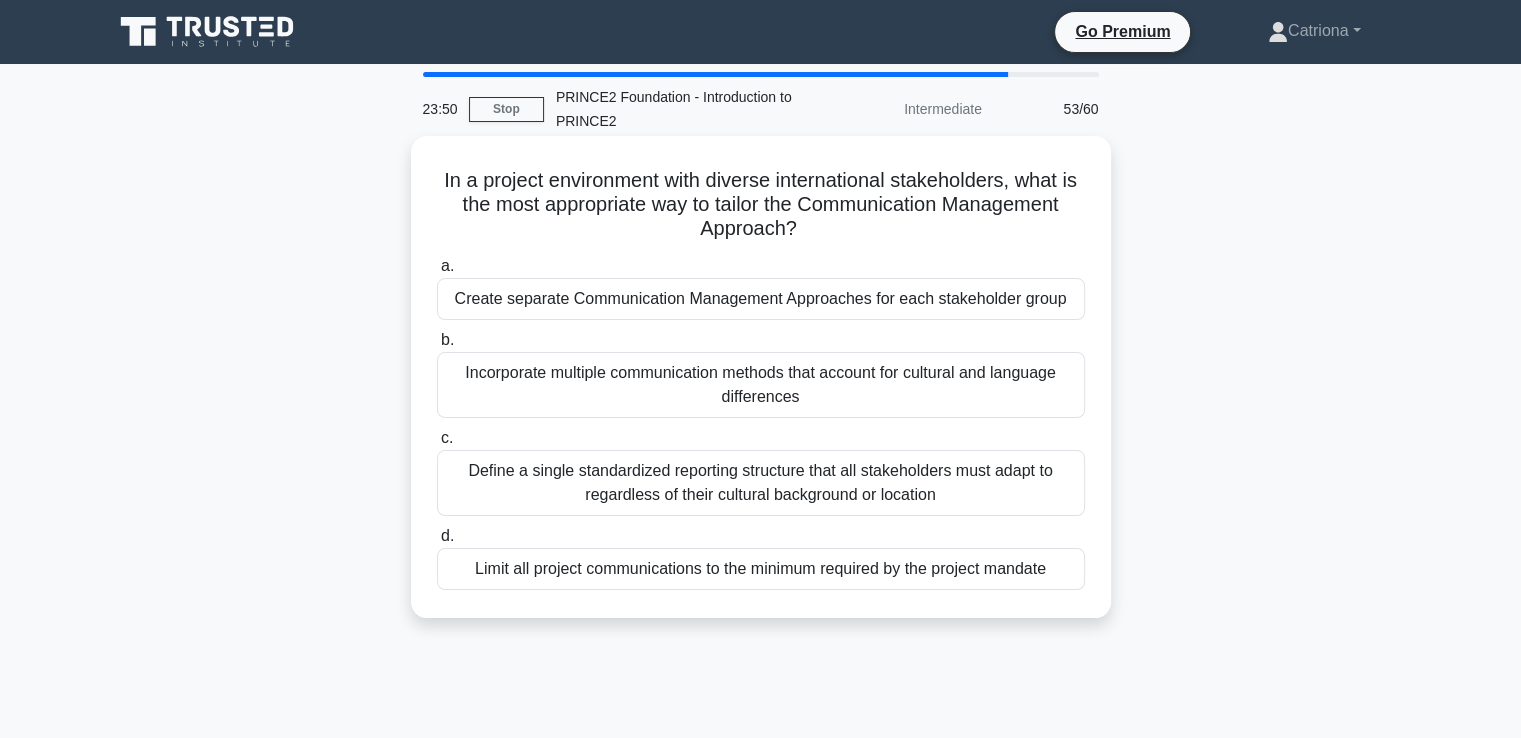 click on "Incorporate multiple communication methods that account for cultural and language differences" at bounding box center (761, 385) 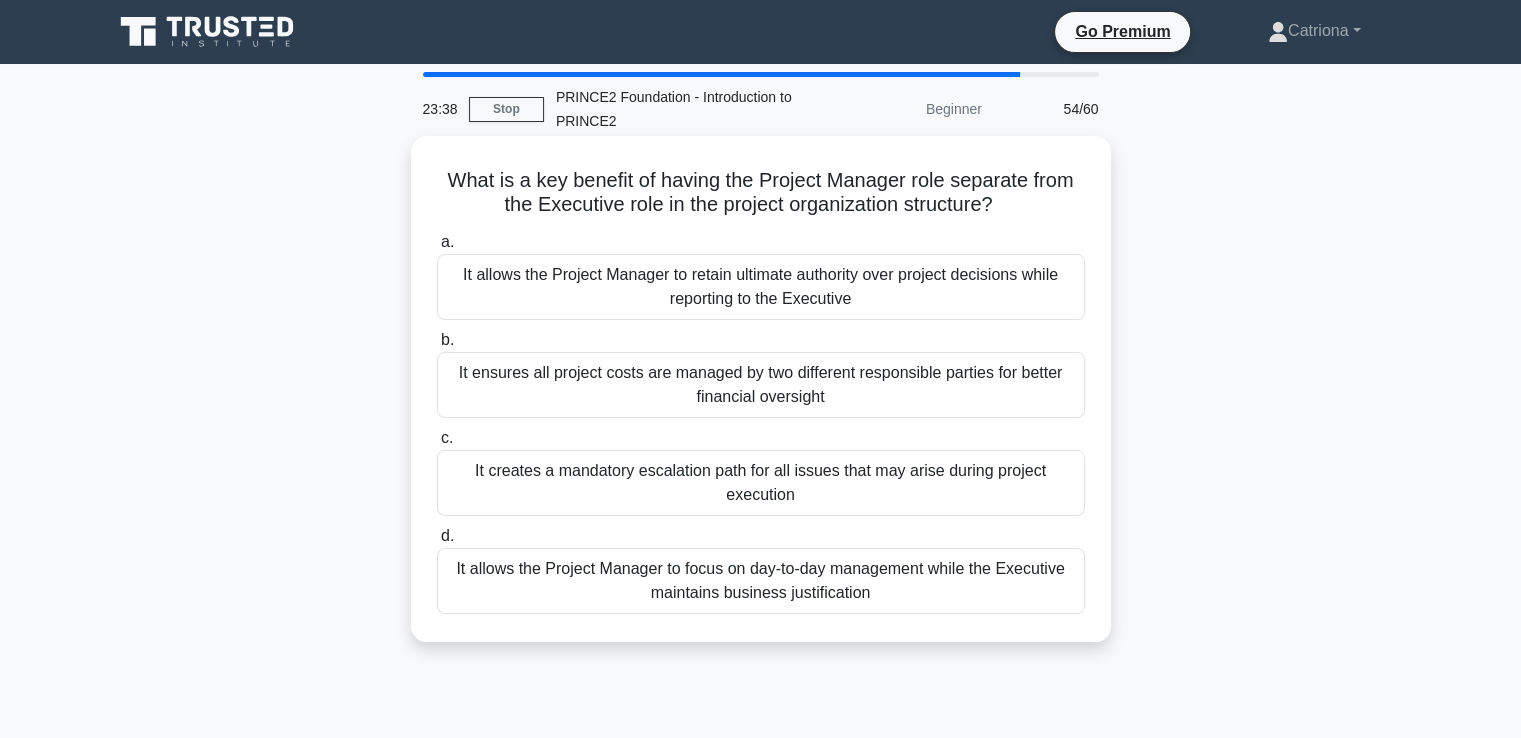 click on "It allows the Project Manager to focus on day-to-day management while the Executive maintains business justification" at bounding box center [761, 581] 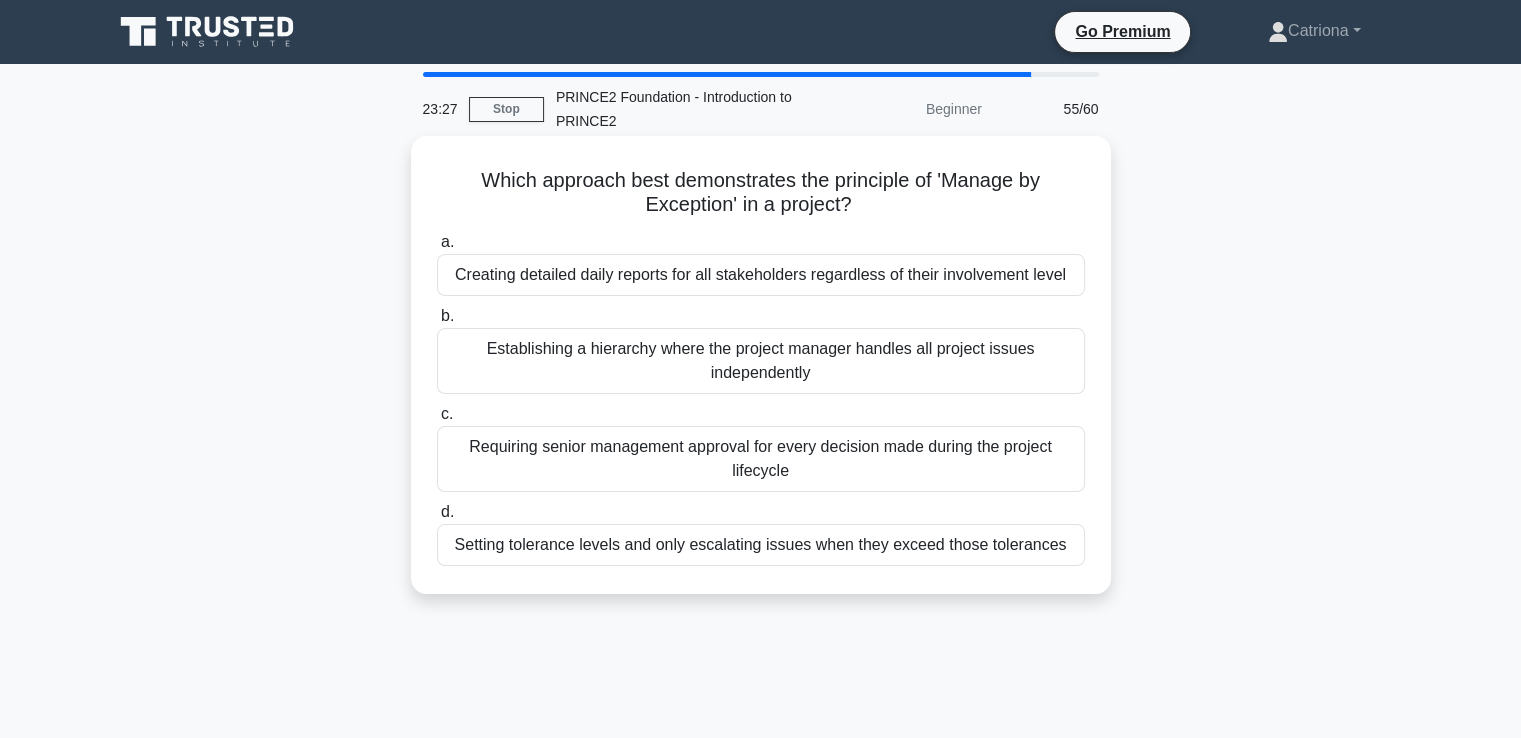click on "Setting tolerance levels and only escalating issues when they exceed those tolerances" at bounding box center (761, 545) 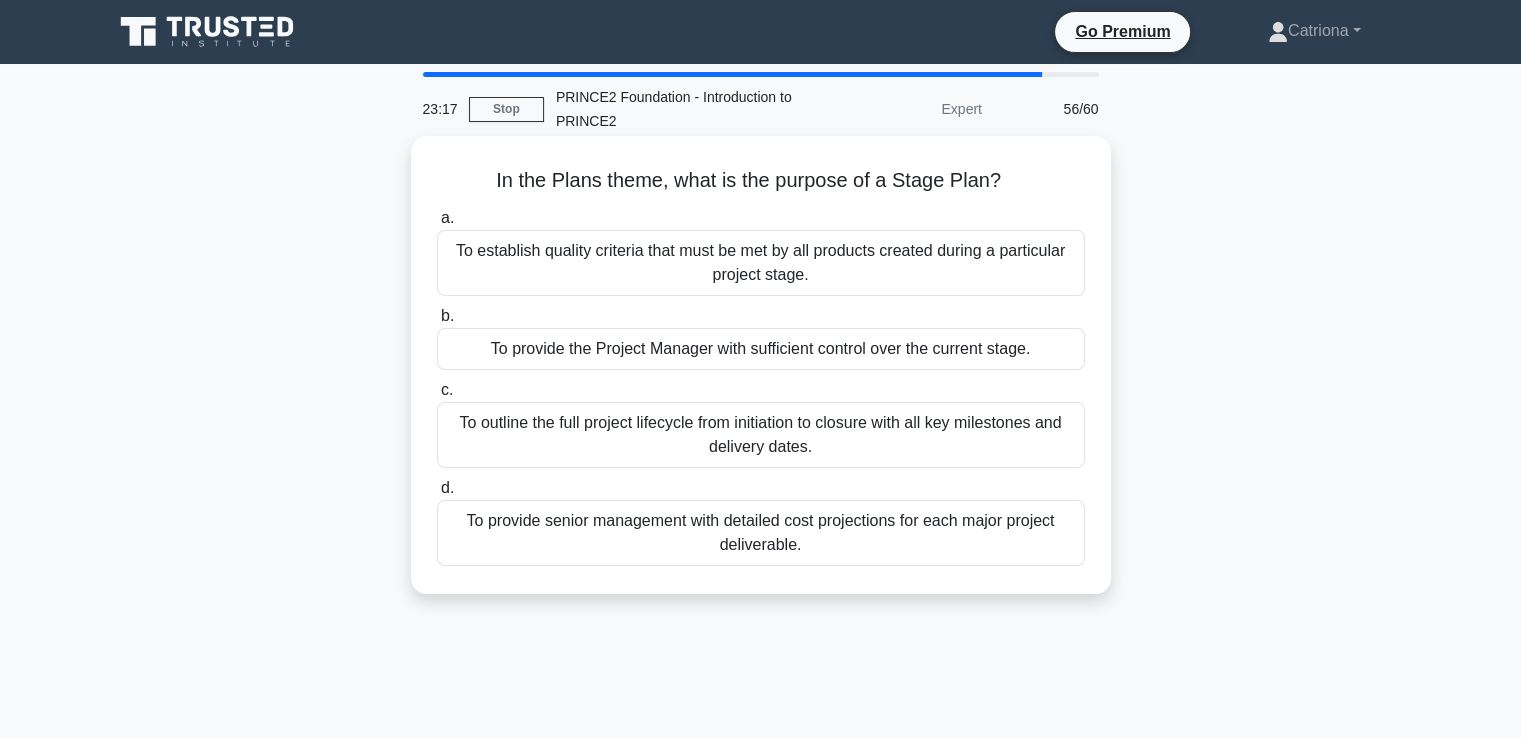 click on "To provide the Project Manager with sufficient control over the current stage." at bounding box center (761, 349) 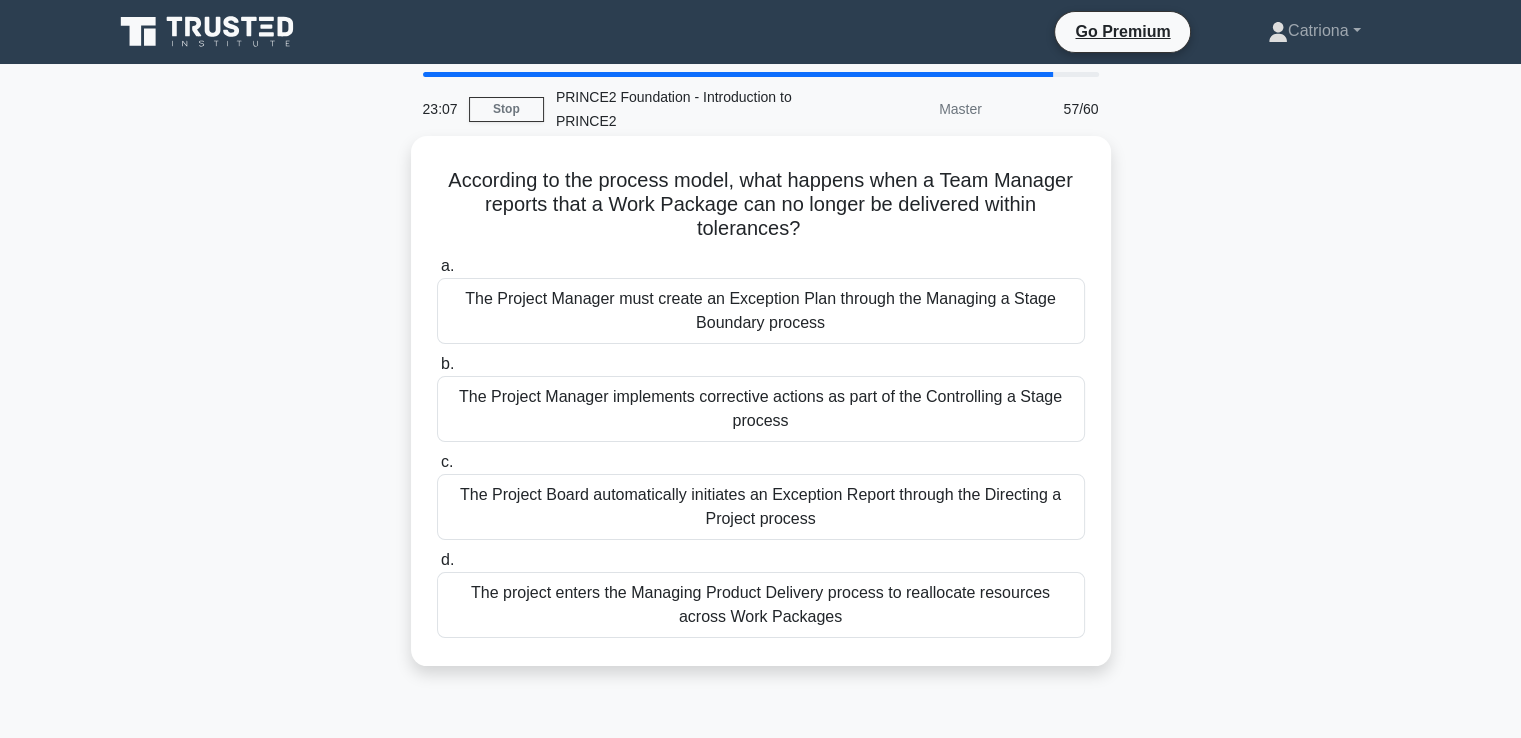 click on "The Project Manager must create an Exception Plan through the Managing a Stage Boundary process" at bounding box center (761, 311) 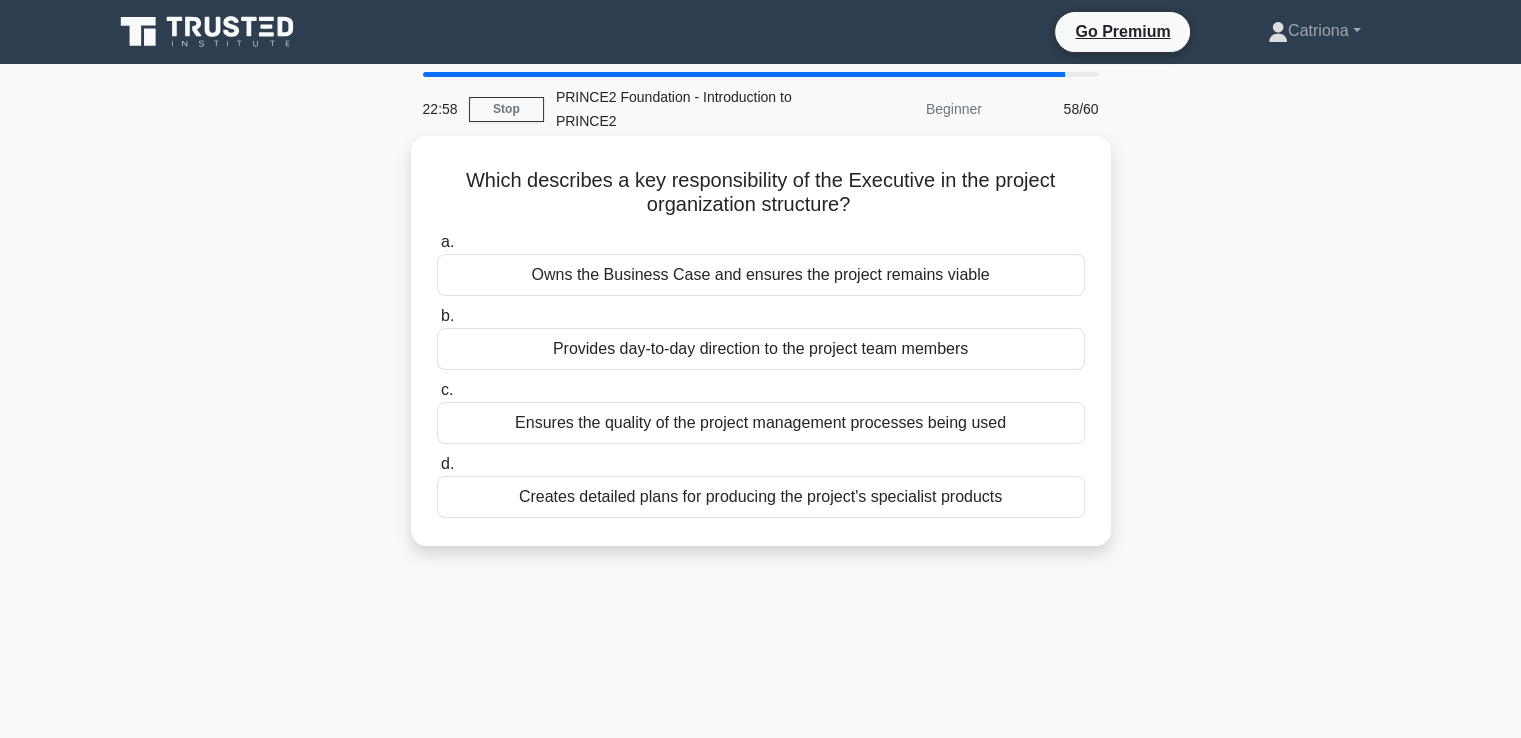 click on "Owns the Business Case and ensures the project remains viable" at bounding box center [761, 275] 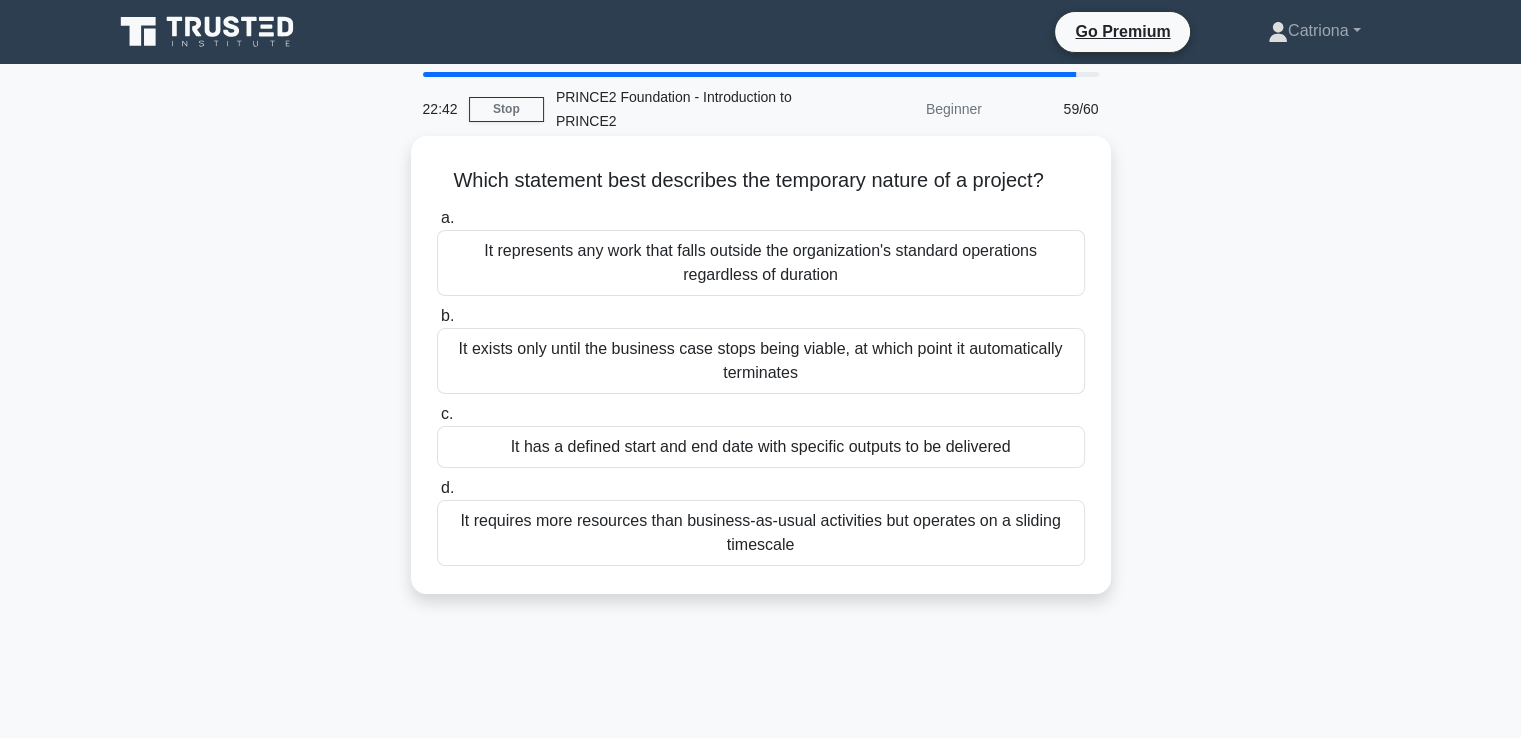 click on "It exists only until the business case stops being viable, at which point it automatically terminates" at bounding box center (761, 361) 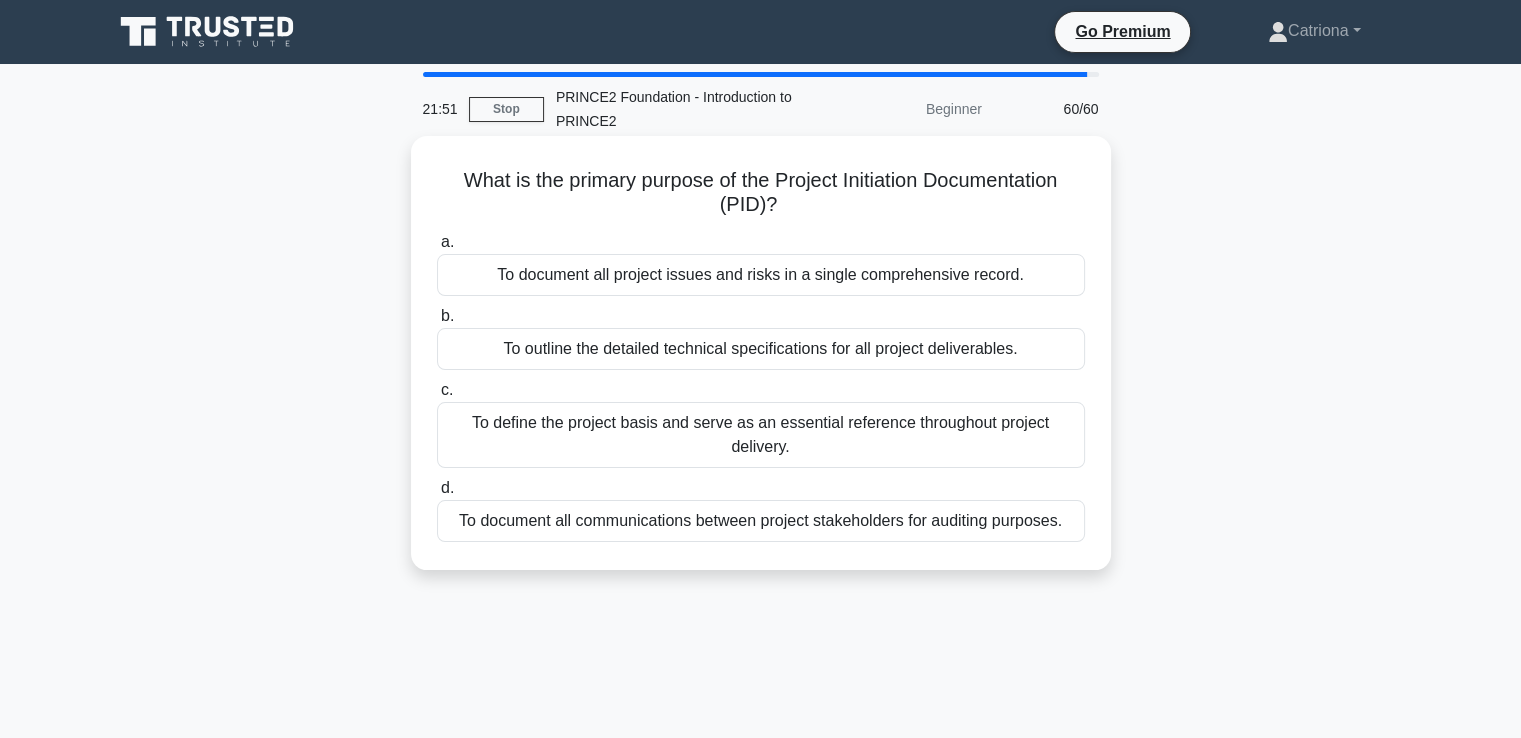 click on "To define the project basis and serve as an essential reference throughout project delivery." at bounding box center (761, 435) 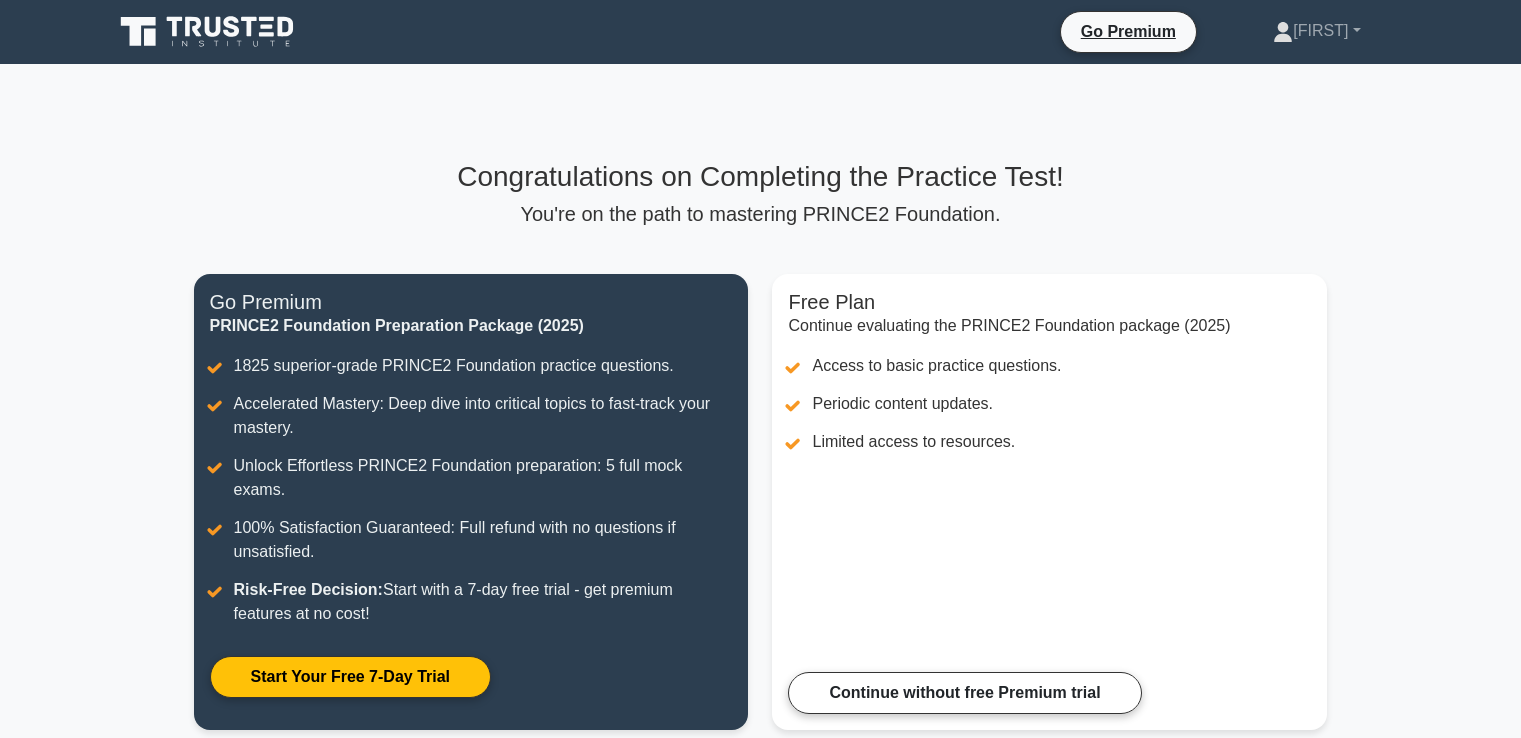 scroll, scrollTop: 0, scrollLeft: 0, axis: both 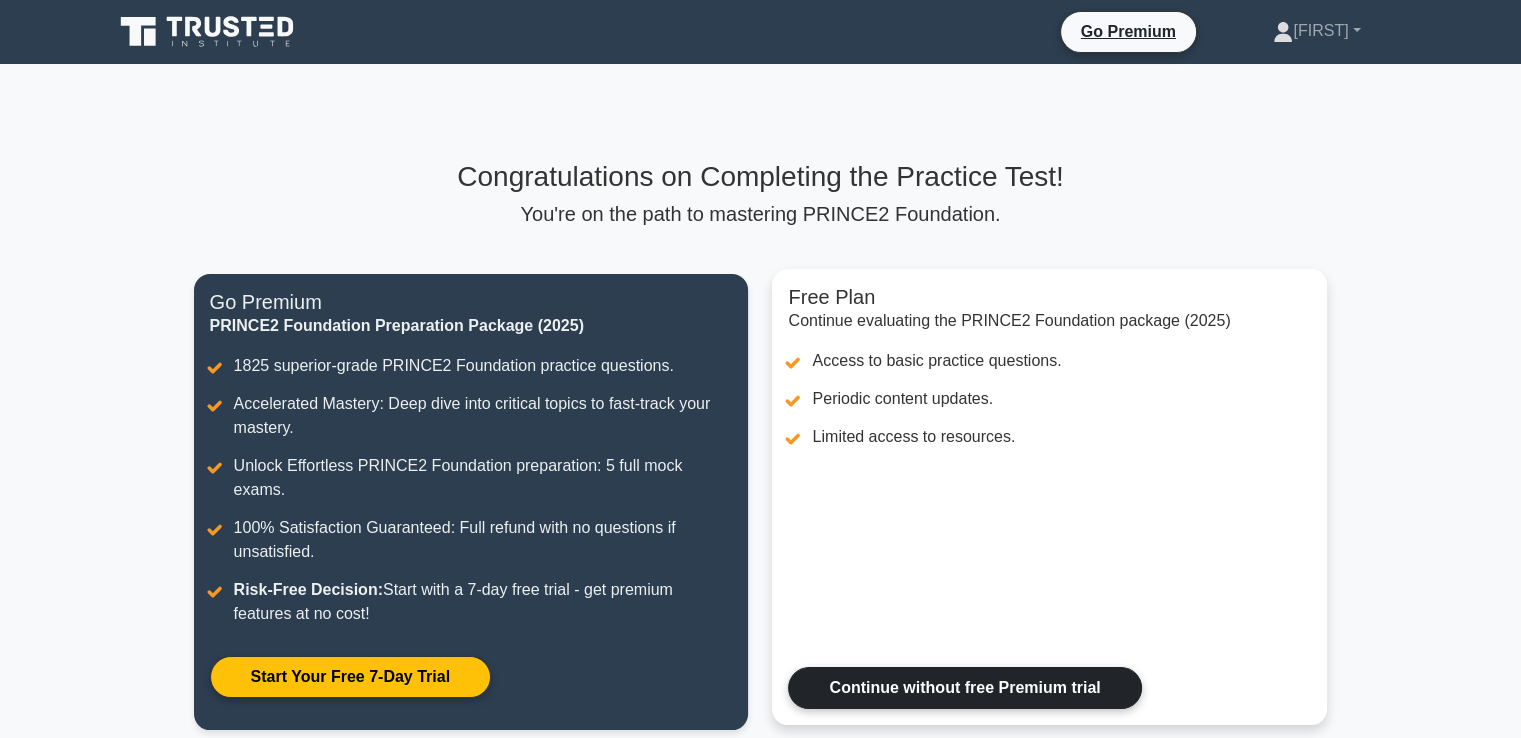 click on "Continue without free Premium trial" at bounding box center [964, 688] 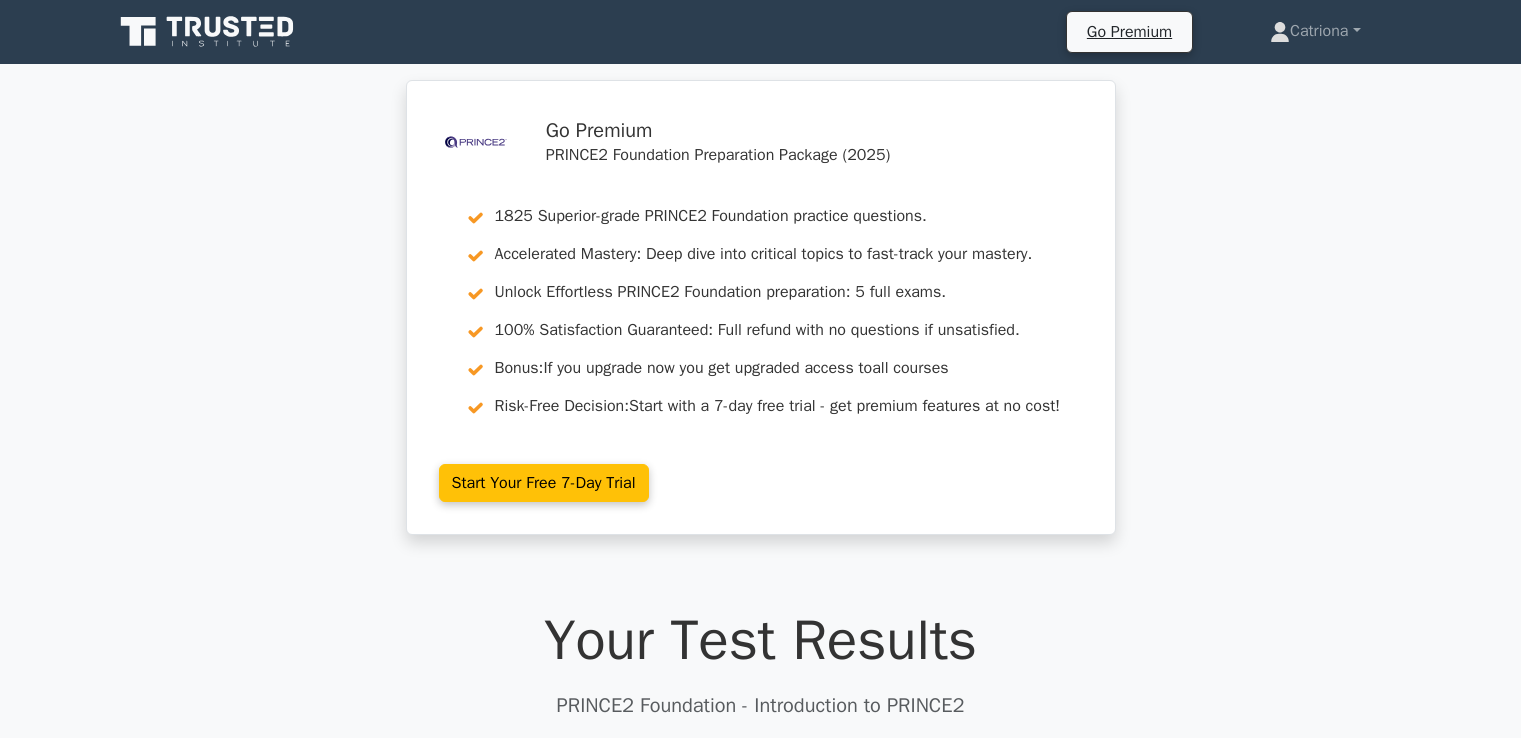 scroll, scrollTop: 0, scrollLeft: 0, axis: both 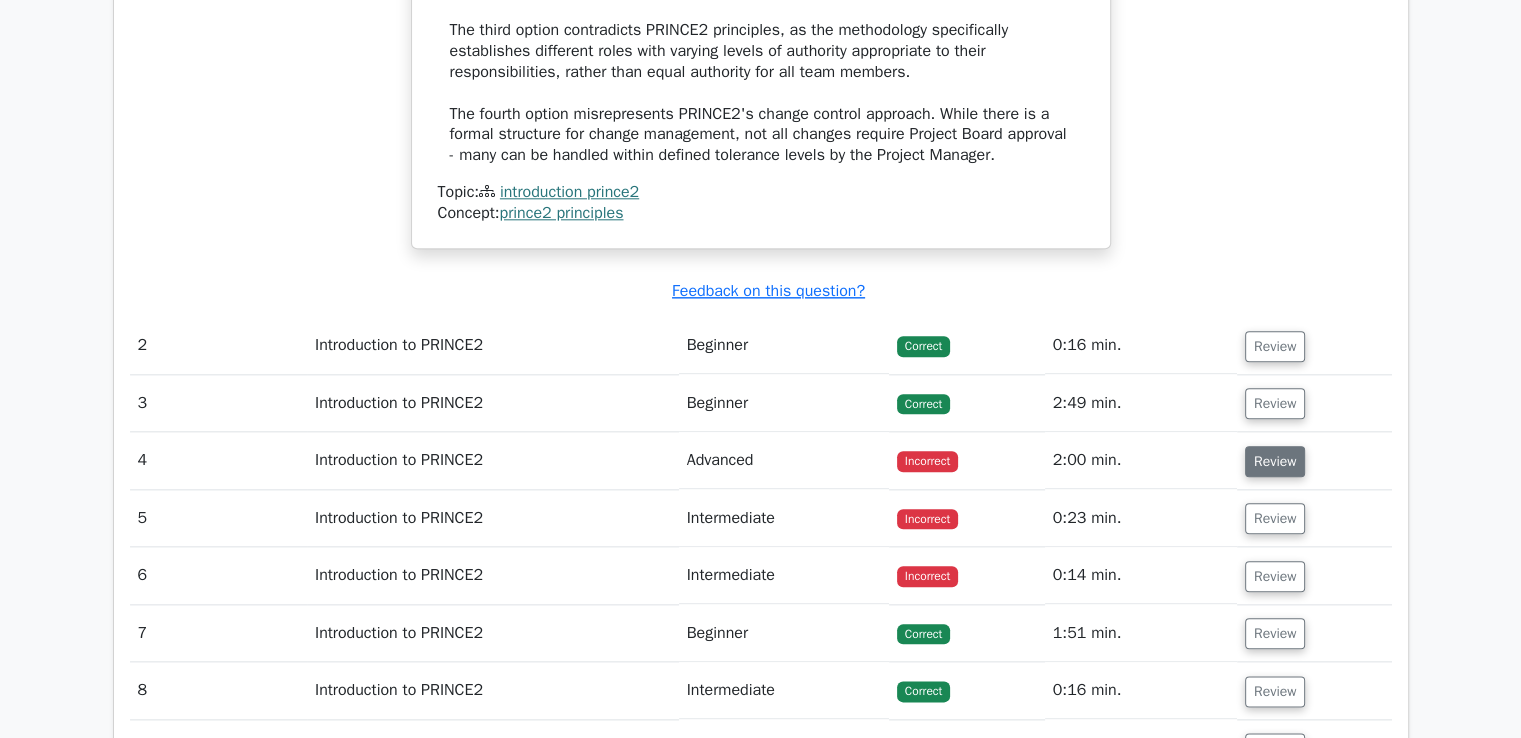 click on "Review" at bounding box center (1275, 461) 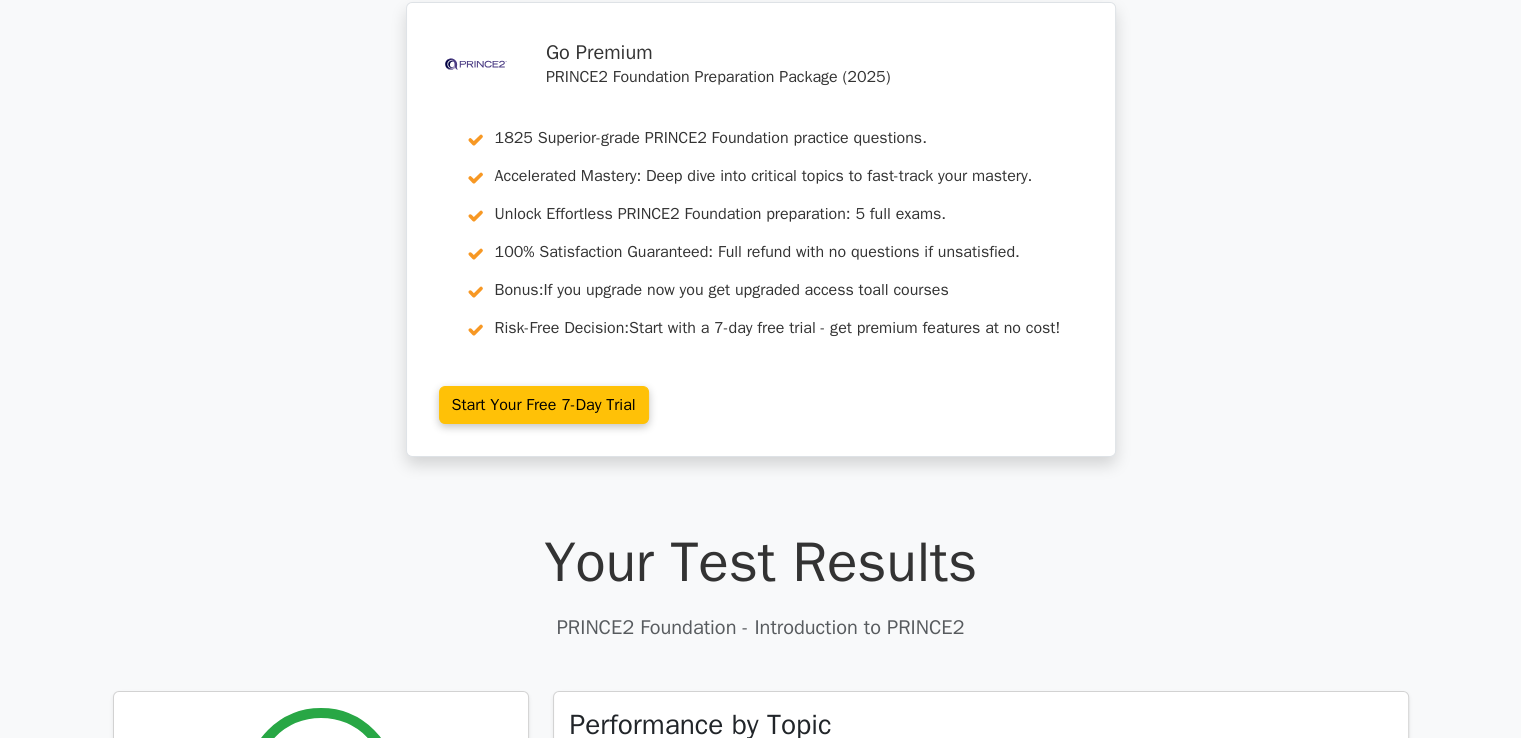 scroll, scrollTop: 0, scrollLeft: 0, axis: both 